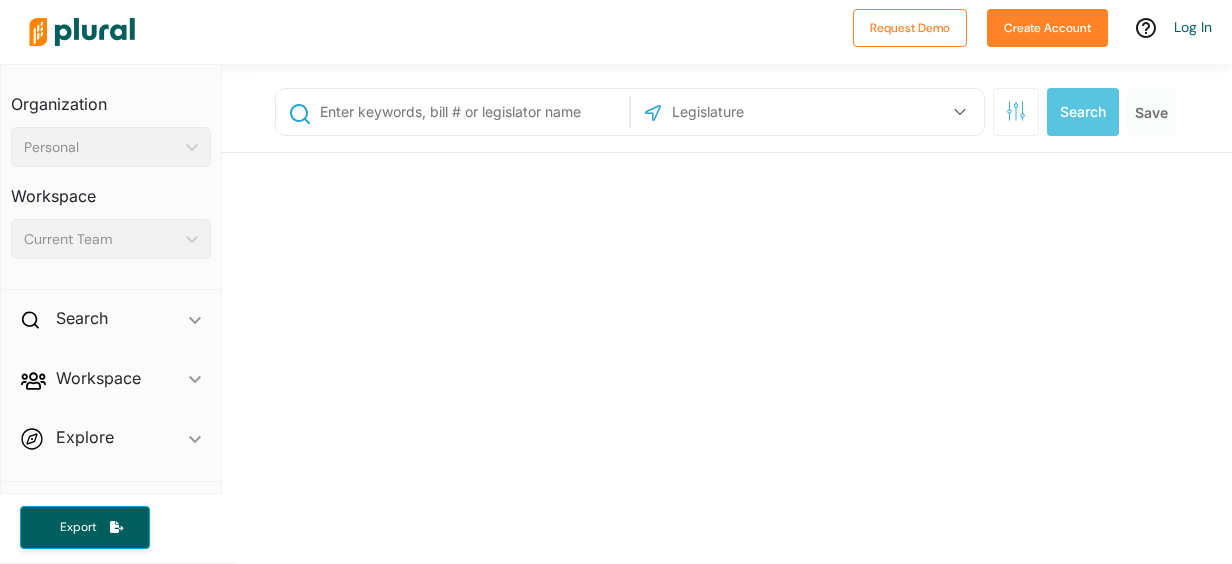 scroll, scrollTop: 0, scrollLeft: 0, axis: both 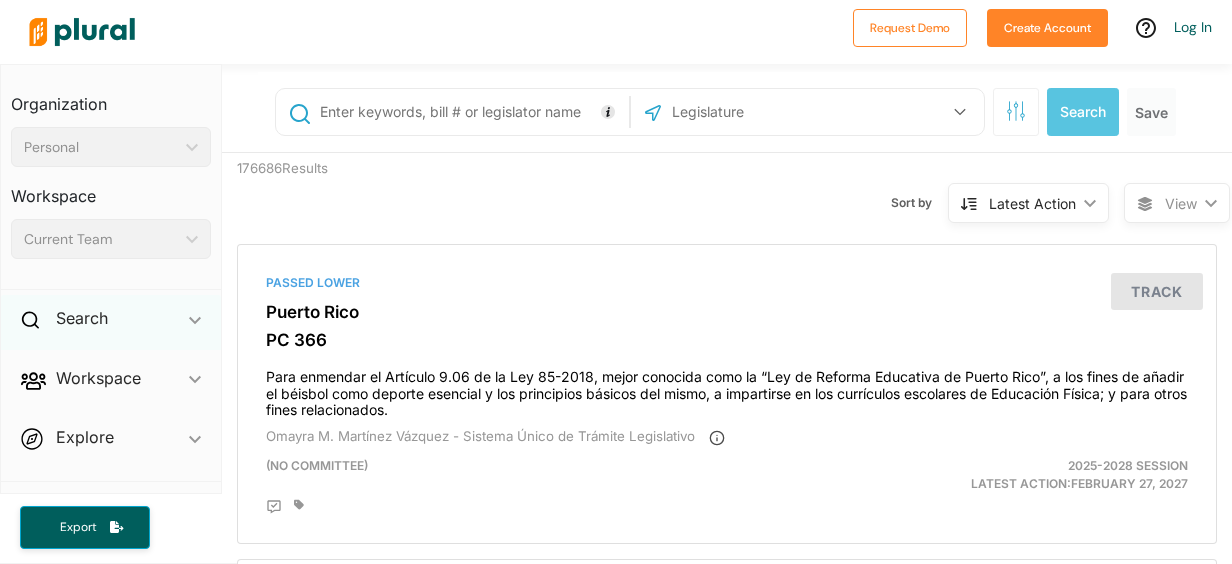click on "ic_keyboard_arrow_down" 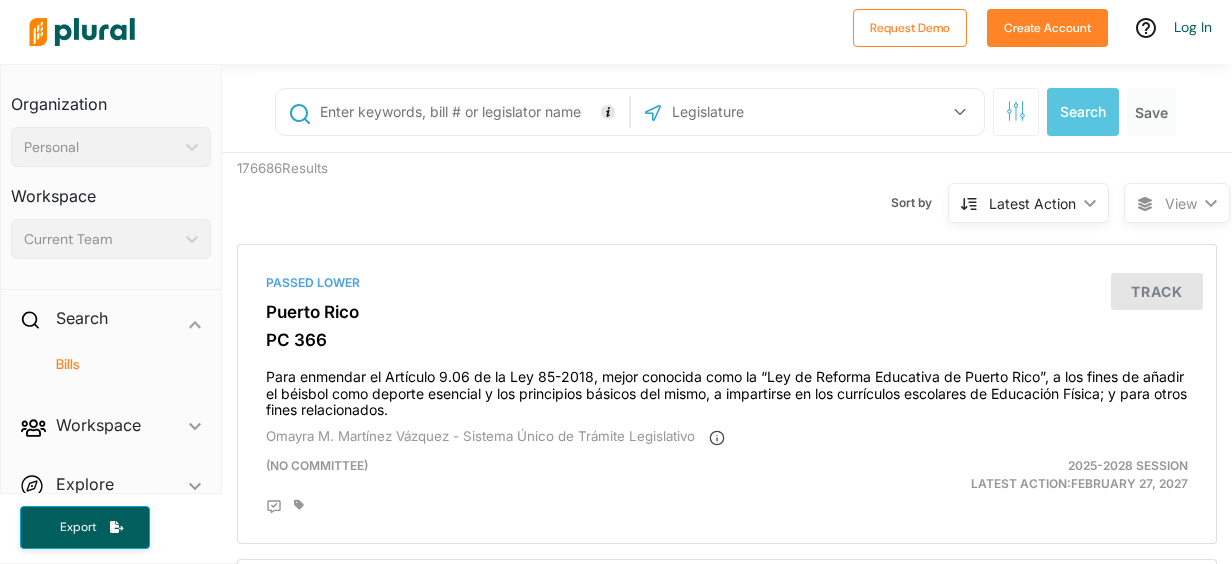 click on "Bills" at bounding box center [116, 364] 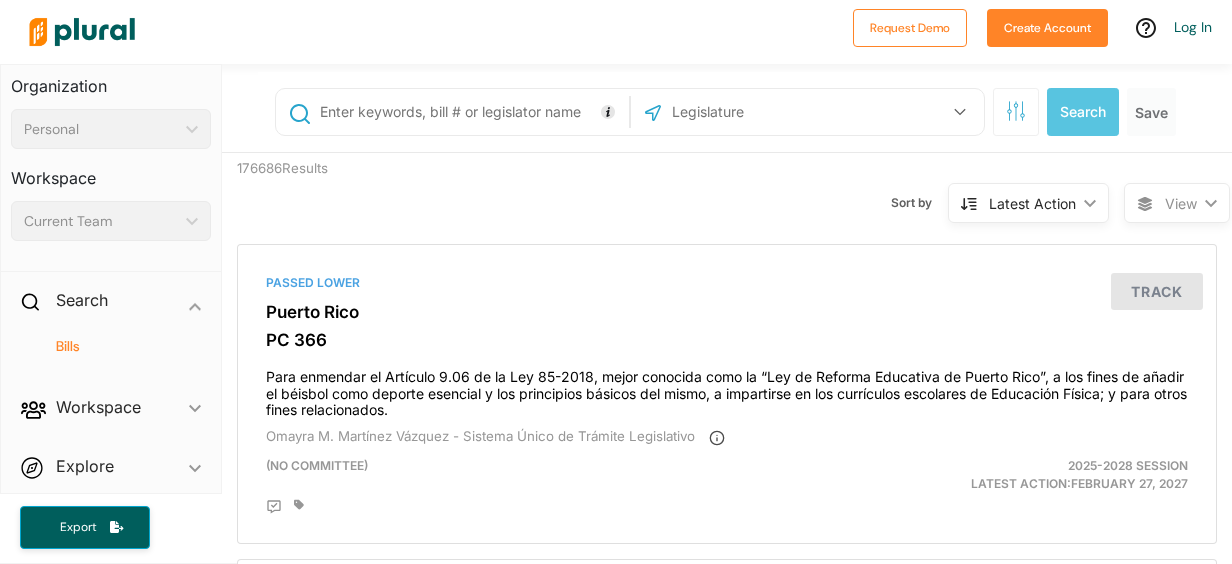 scroll, scrollTop: 34, scrollLeft: 0, axis: vertical 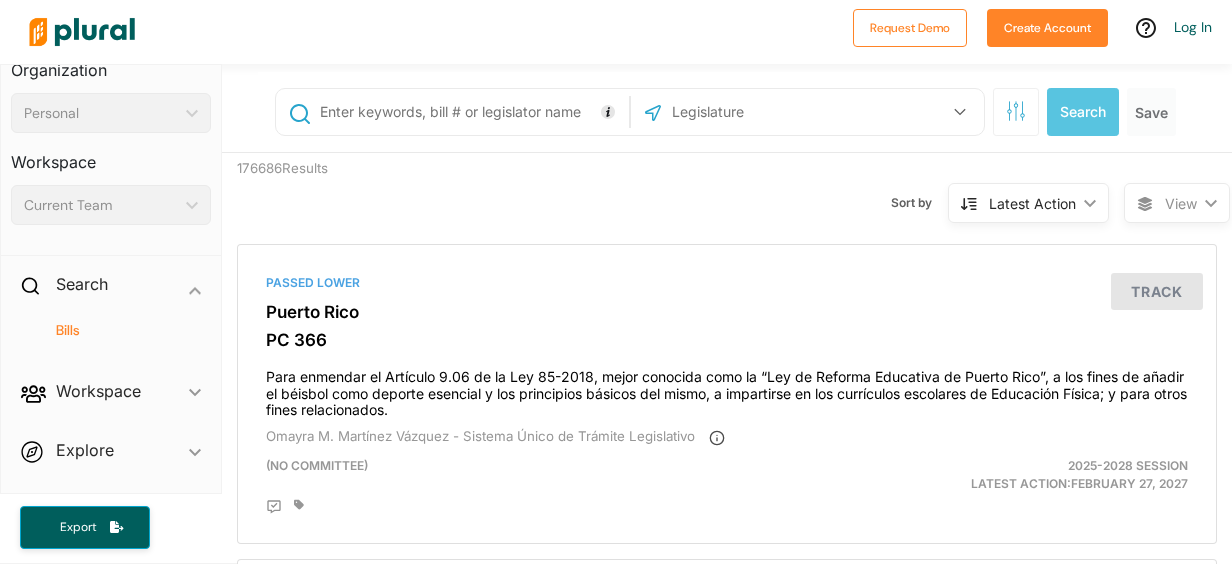 click on "Explore ic_keyboard_arrow_down Overview" at bounding box center (111, 454) 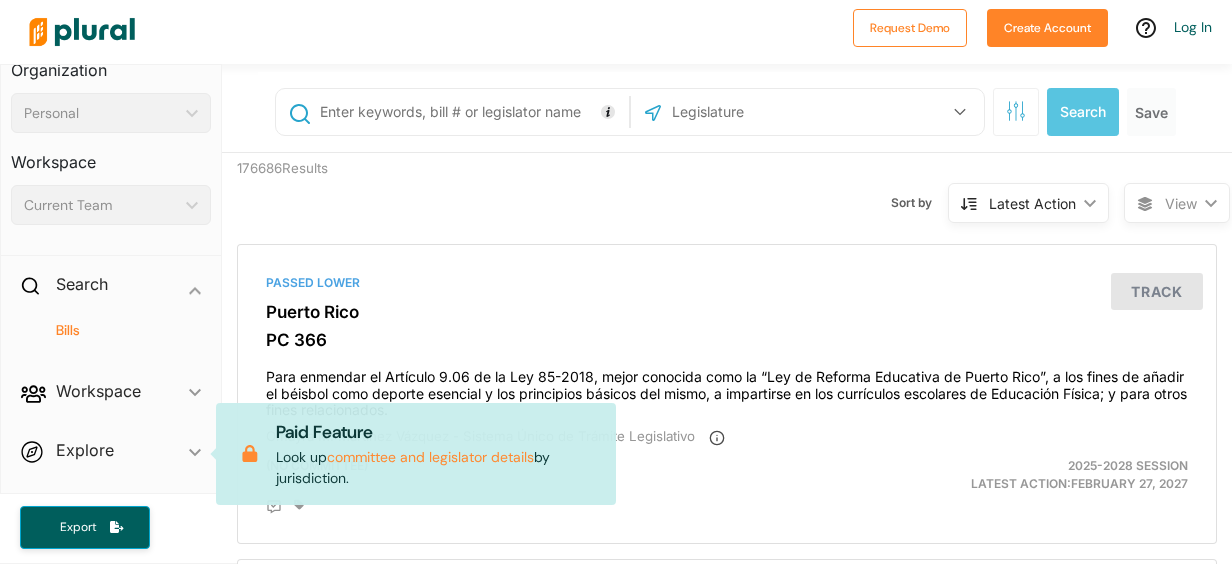 click on "Explore ic_keyboard_arrow_down Overview Paid Feature  Look up  committee and legislator details  by jurisdiction." at bounding box center [111, 454] 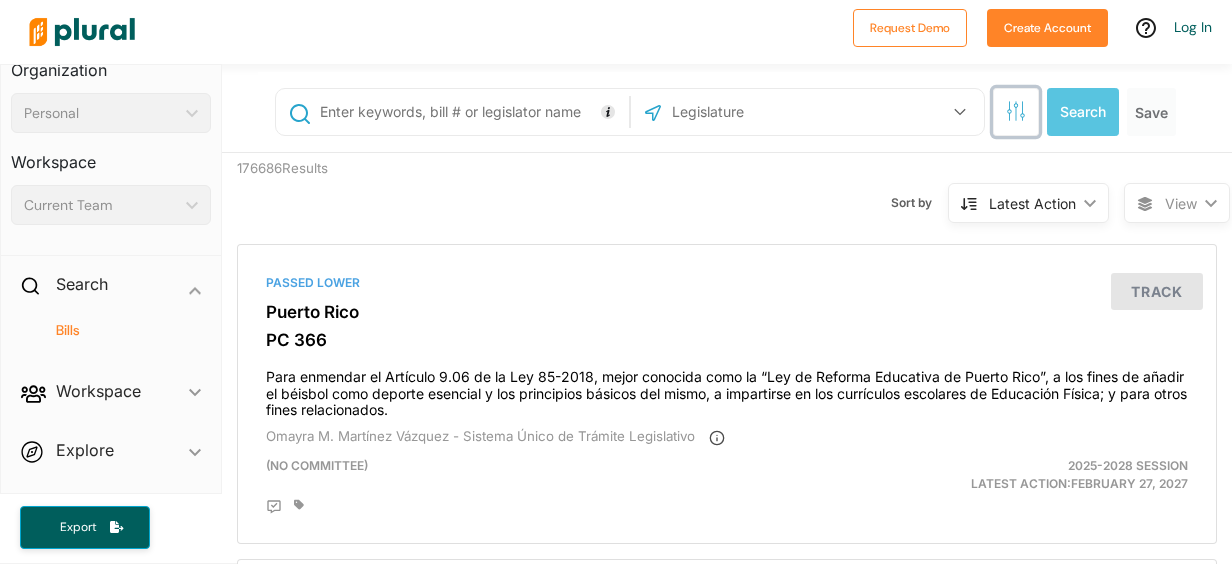 click 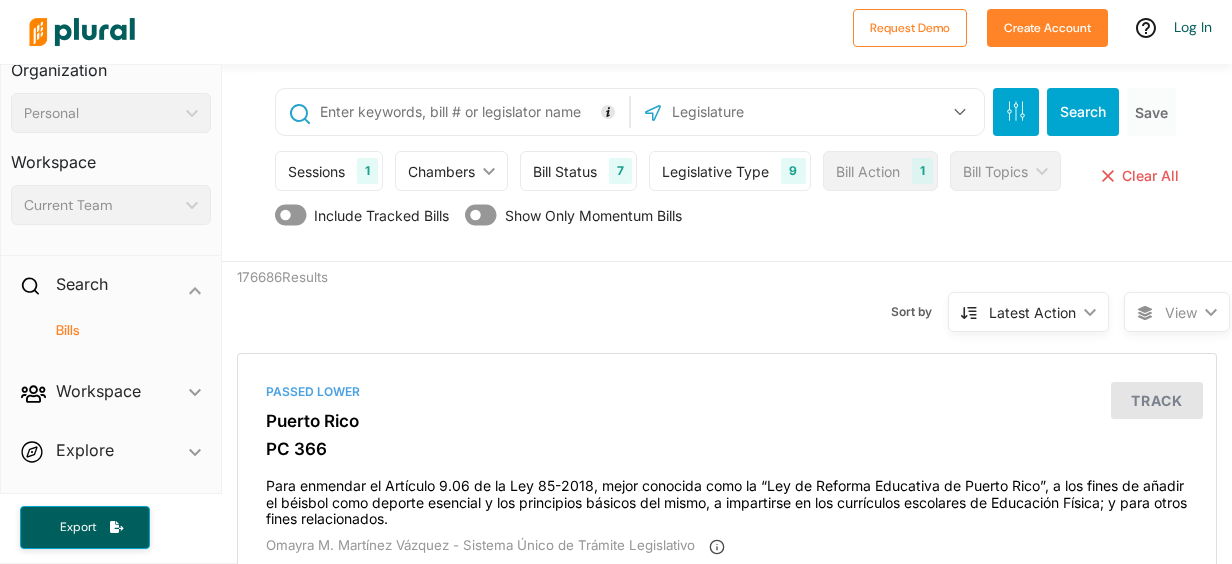 click on "Bill Status" at bounding box center (565, 171) 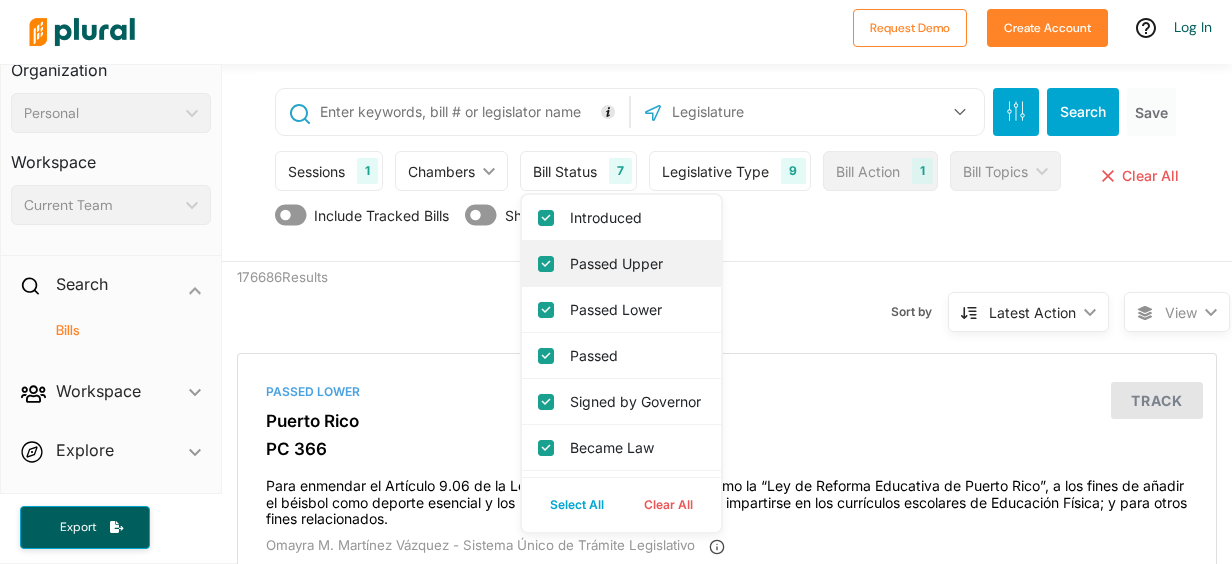 click on "Passed Upper" at bounding box center [621, 264] 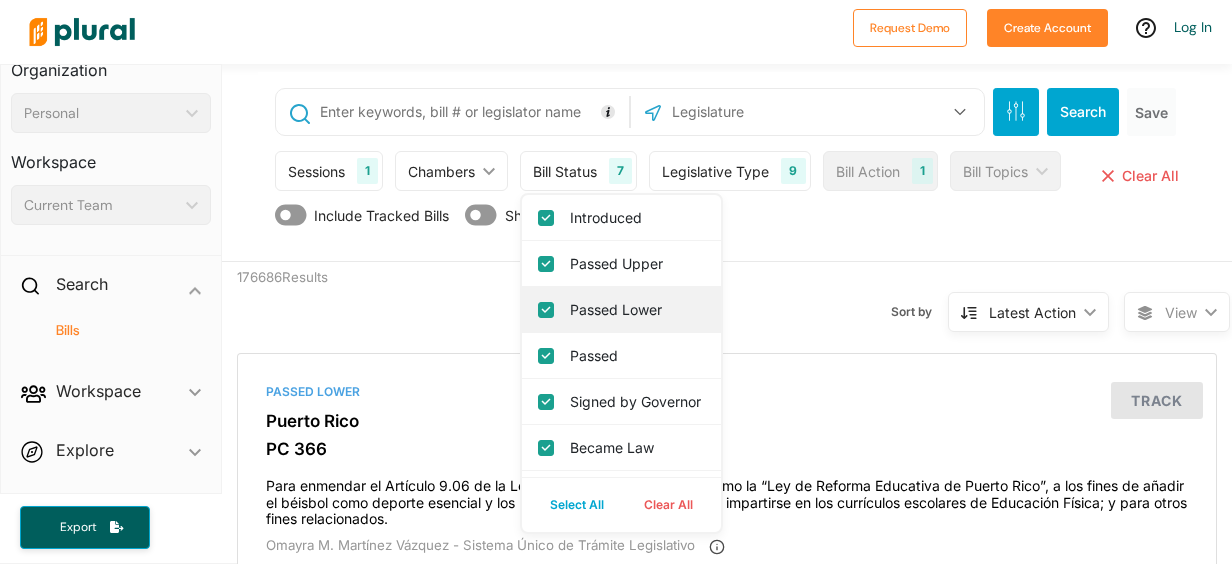 click on "Passed Lower" at bounding box center [546, 310] 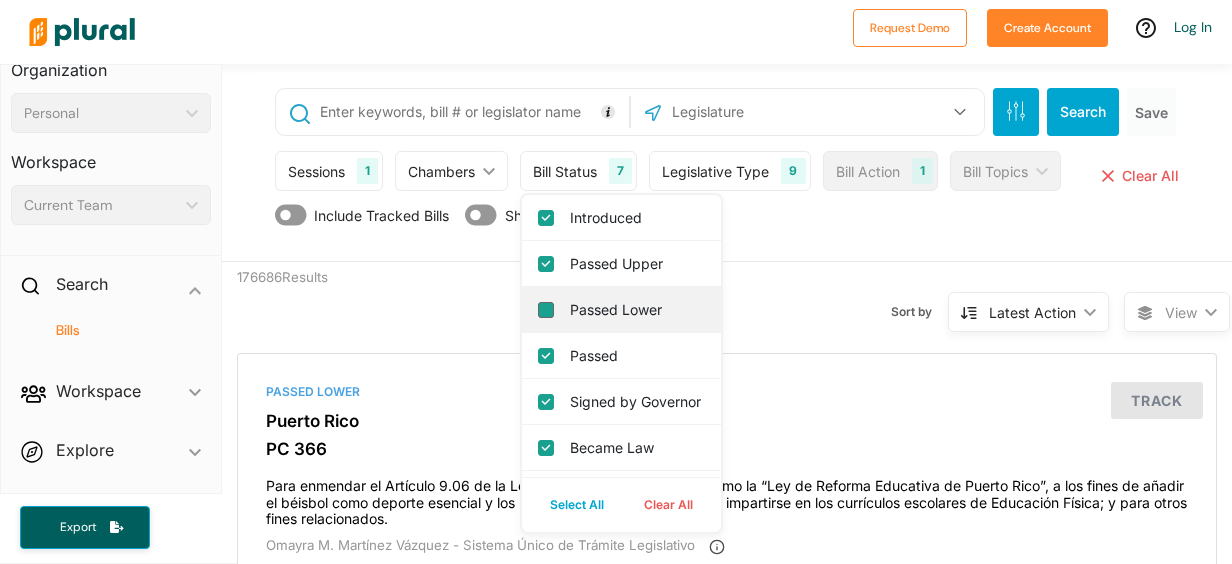 checkbox on "false" 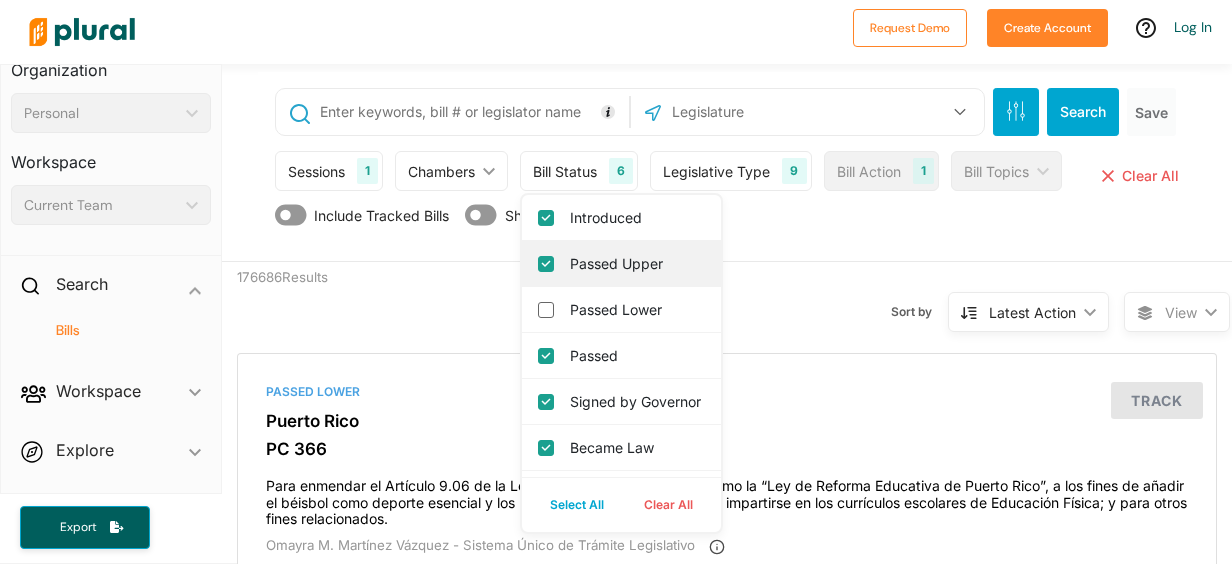 click on "Passed Upper" at bounding box center [546, 264] 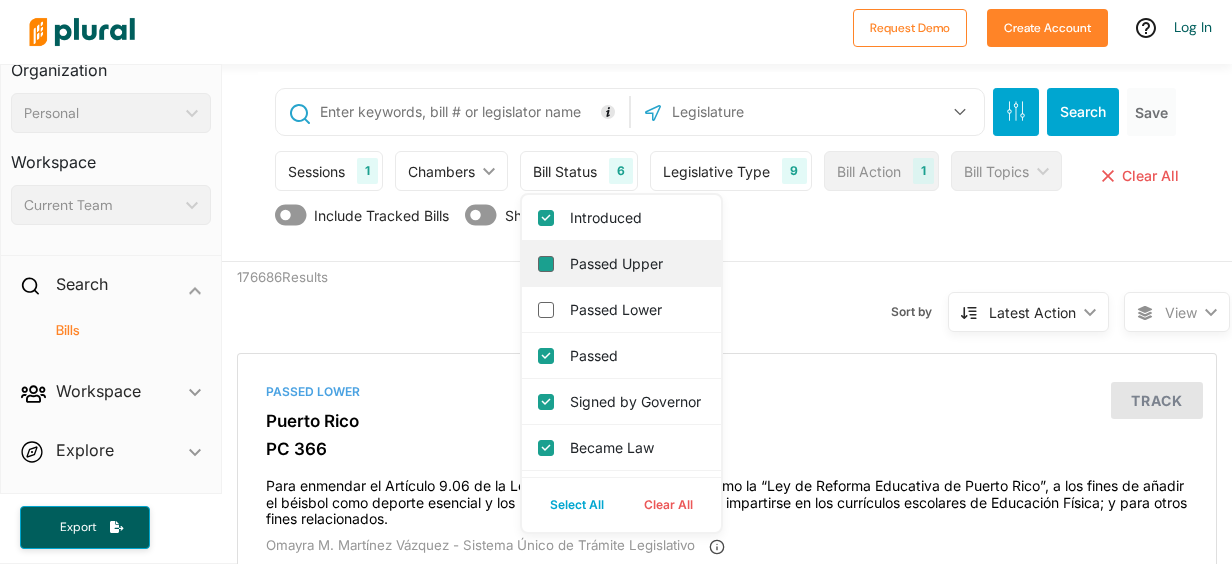 checkbox on "false" 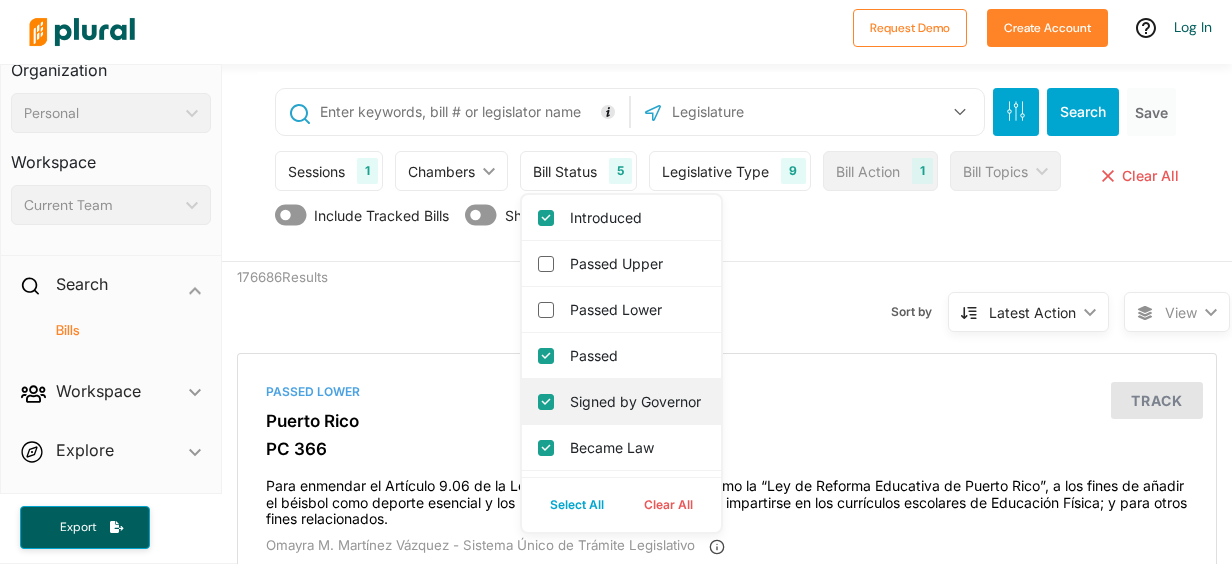 click on "Signed by Governor" at bounding box center [546, 402] 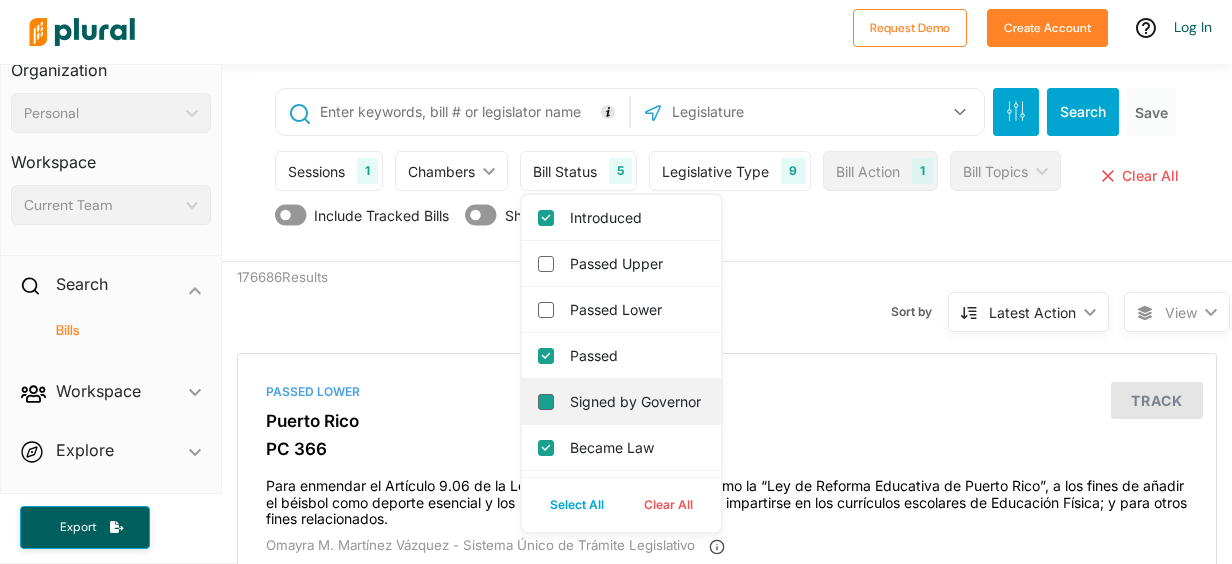 checkbox on "false" 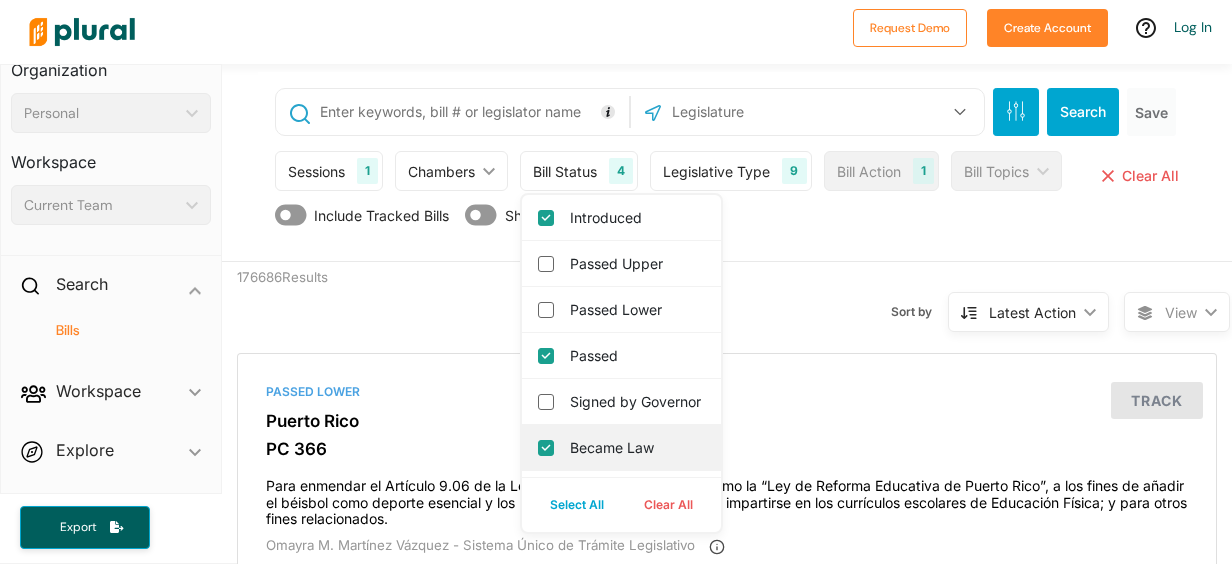 click on "Became Law" at bounding box center (546, 448) 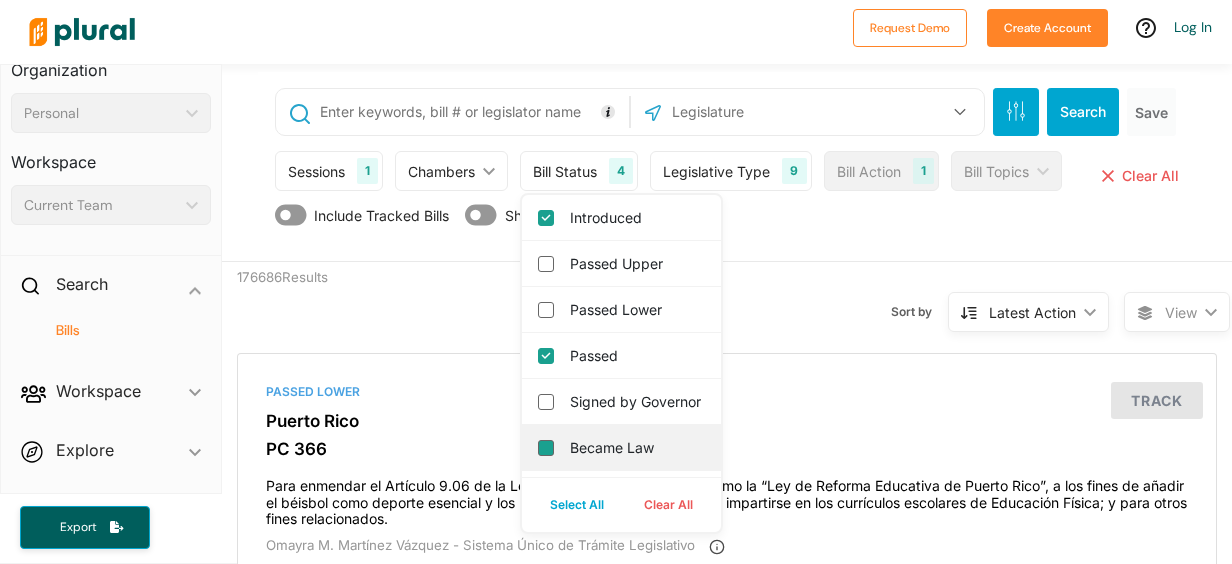 checkbox on "false" 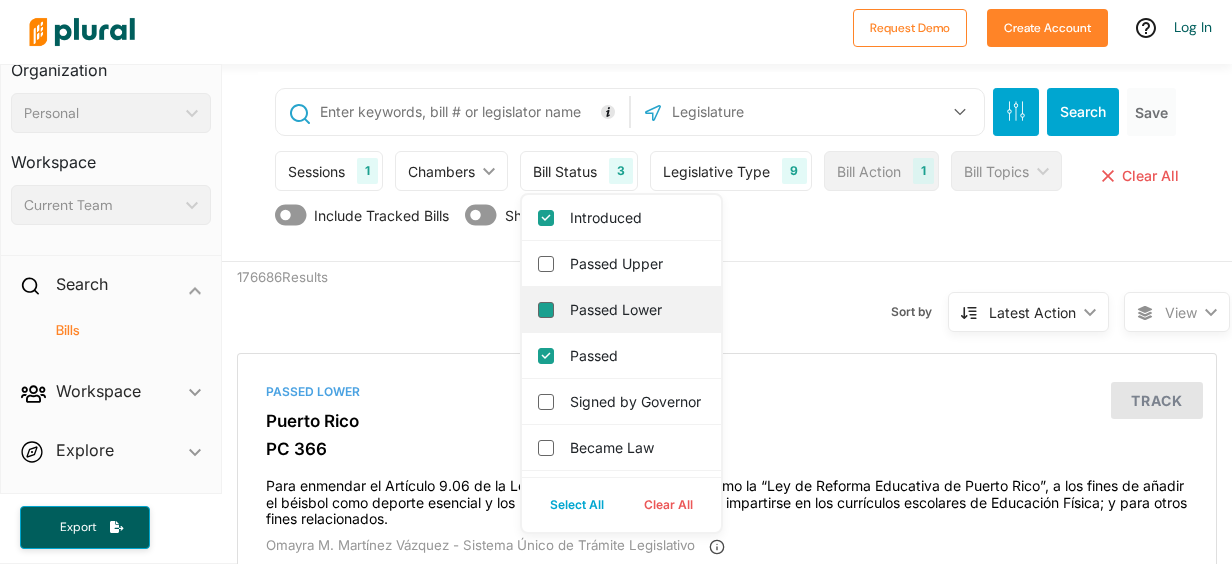click on "Passed Lower" at bounding box center [546, 310] 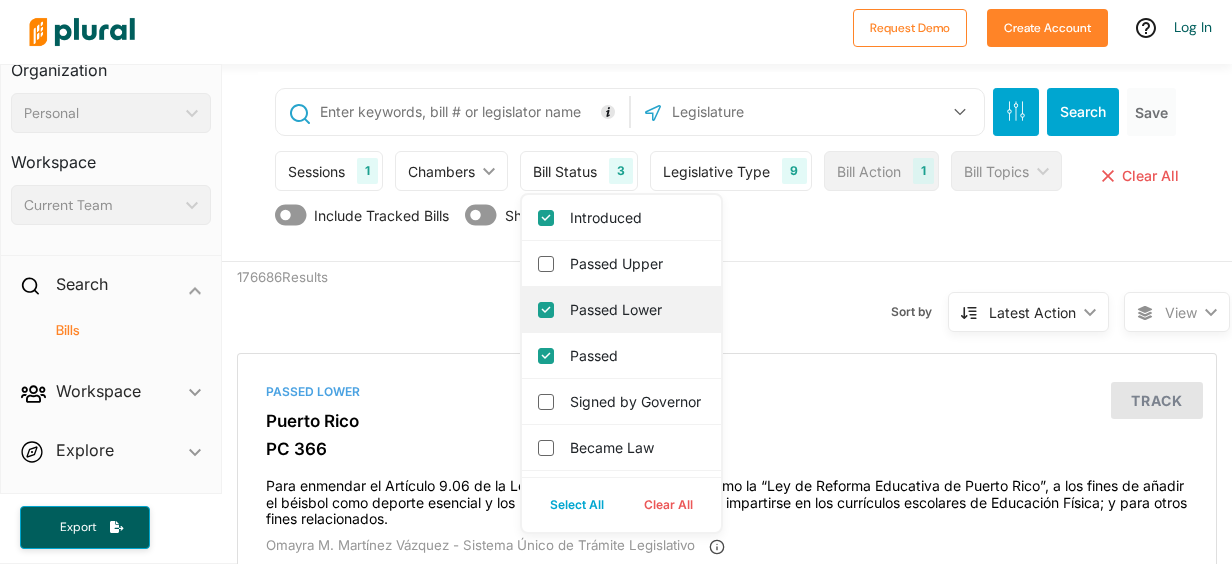 checkbox on "true" 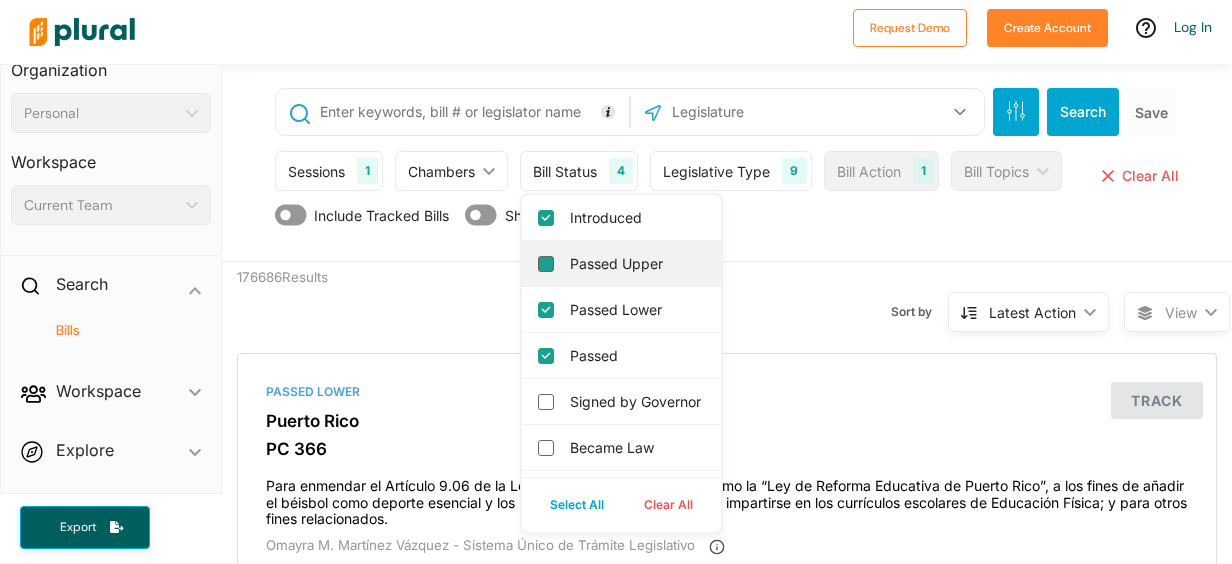 click on "Passed Upper" at bounding box center [546, 264] 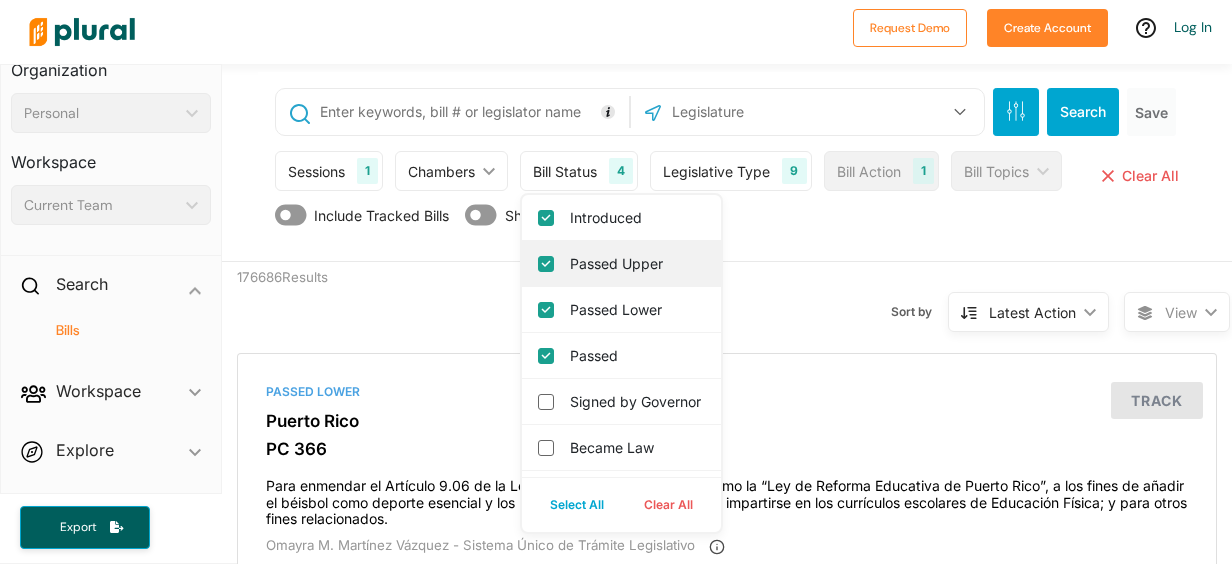 checkbox on "true" 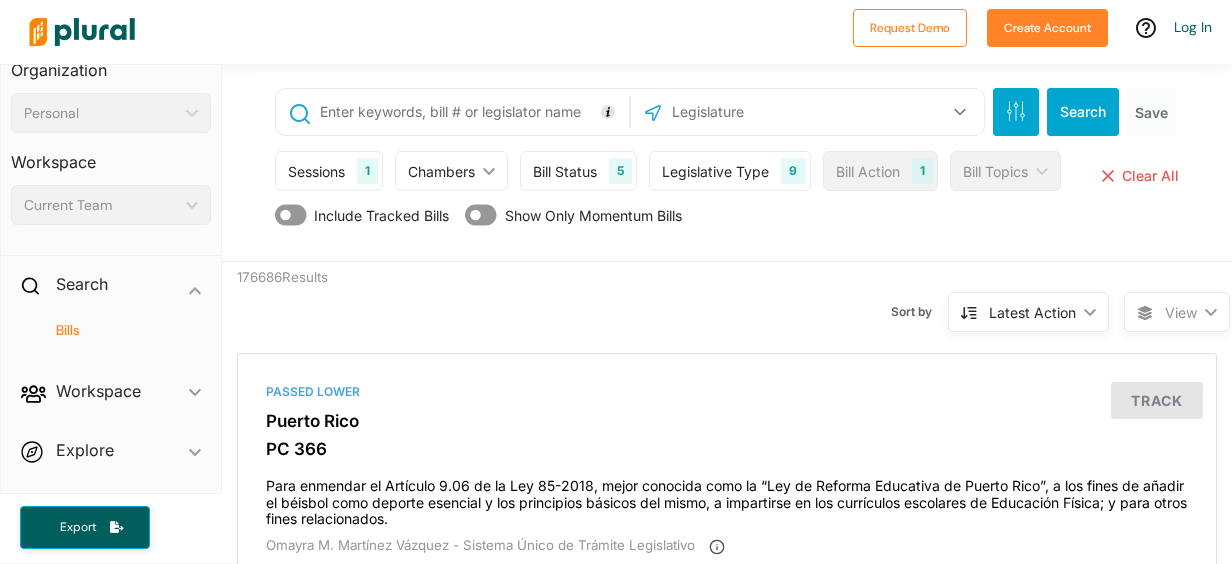 click on "Sort by Latest Action ic_keyboard_arrow_down Relevance Latest Action Latest Action Alphanumerical Alphanumerical" at bounding box center (828, 300) 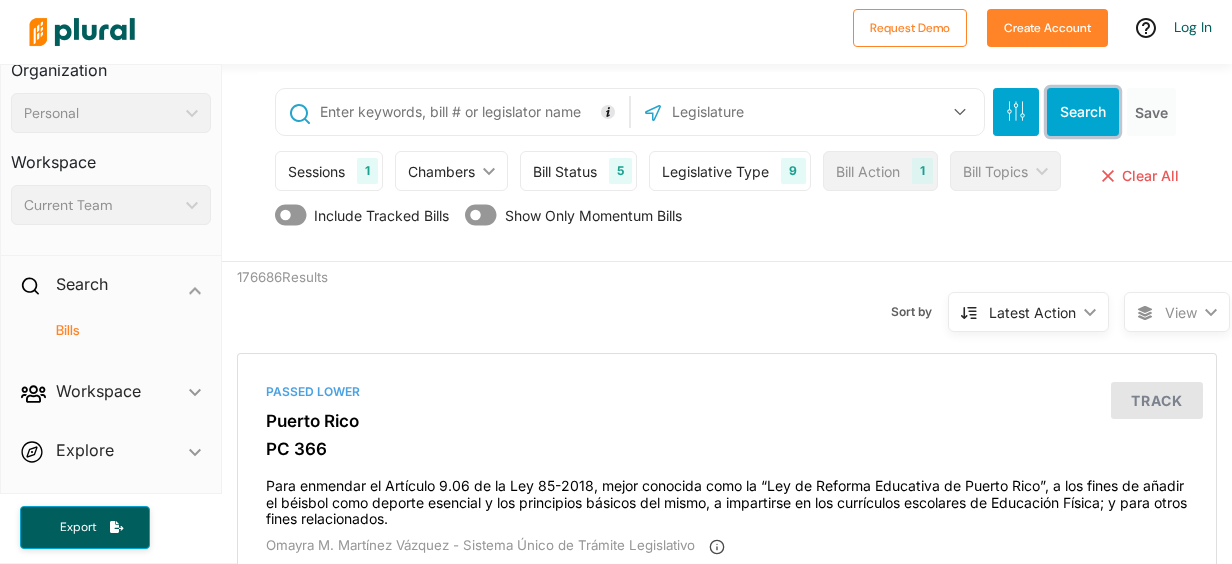 click on "Search" at bounding box center (1083, 112) 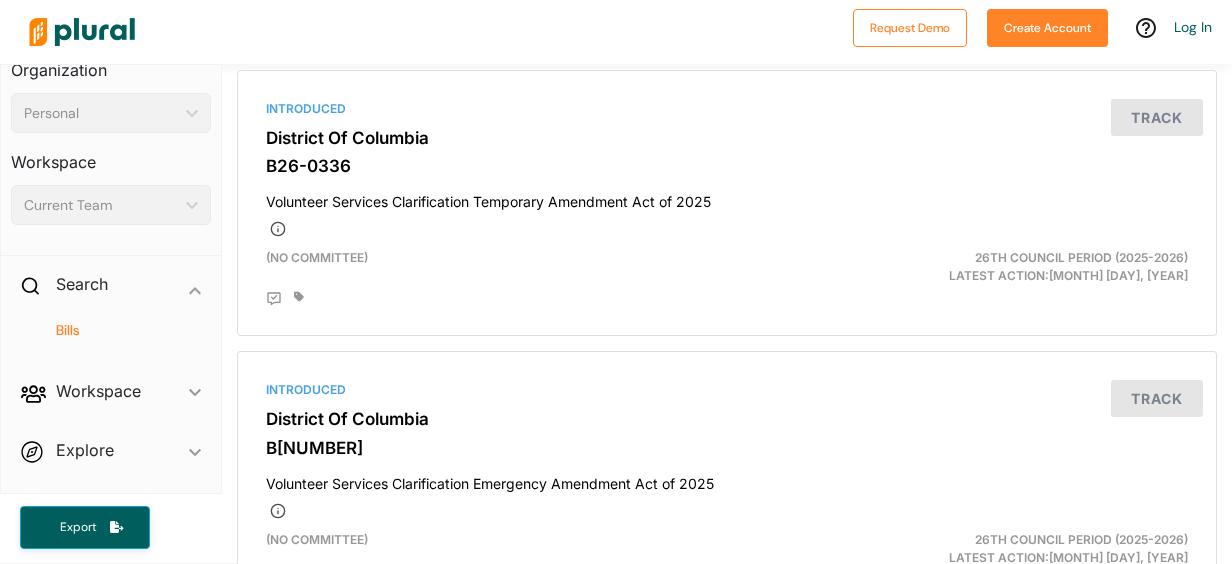 scroll, scrollTop: 7080, scrollLeft: 0, axis: vertical 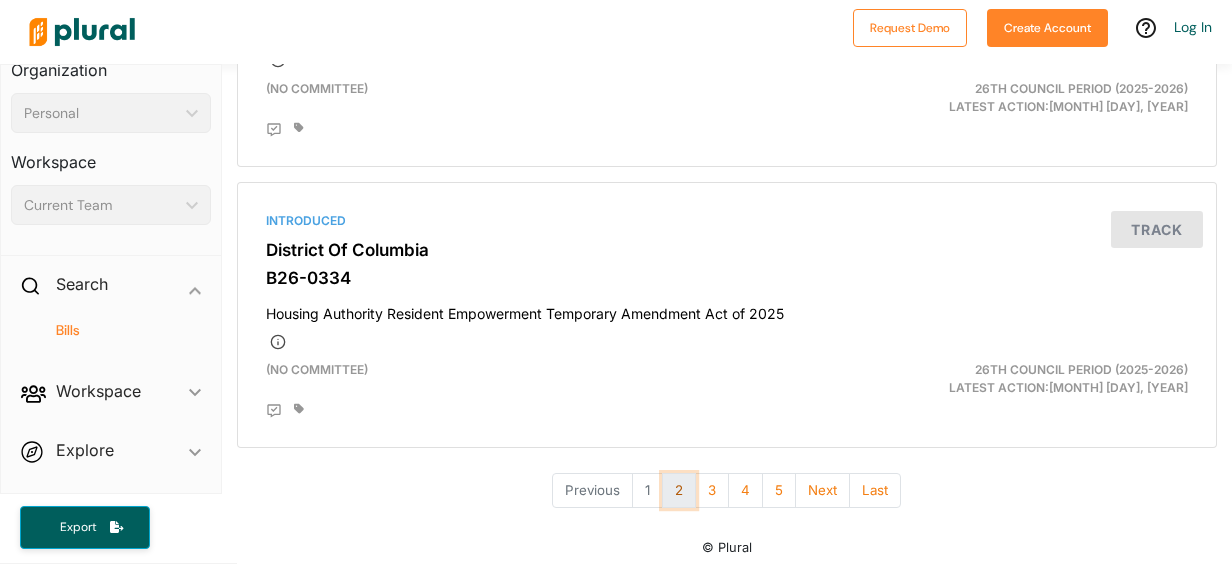 click on "2" at bounding box center [679, 490] 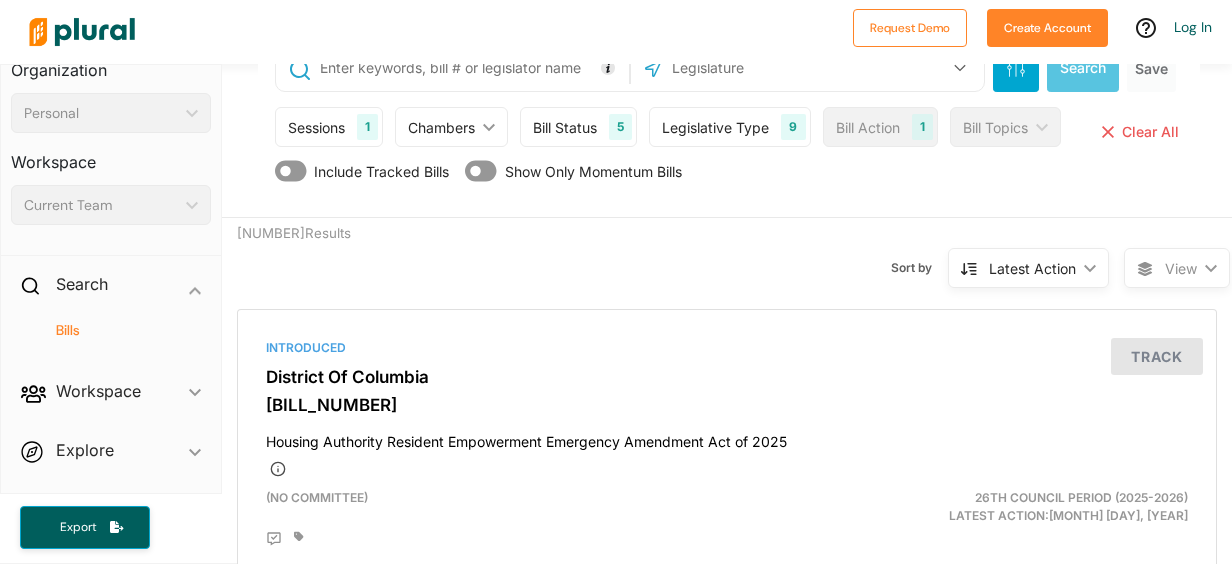 scroll, scrollTop: 0, scrollLeft: 0, axis: both 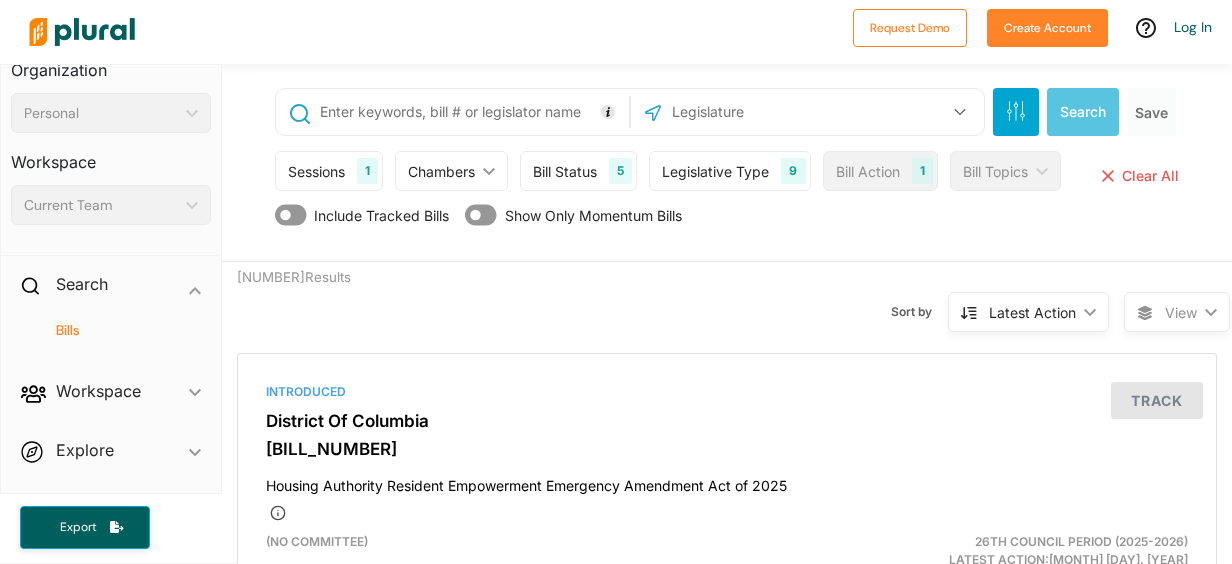click on "Latest Action" at bounding box center (1032, 312) 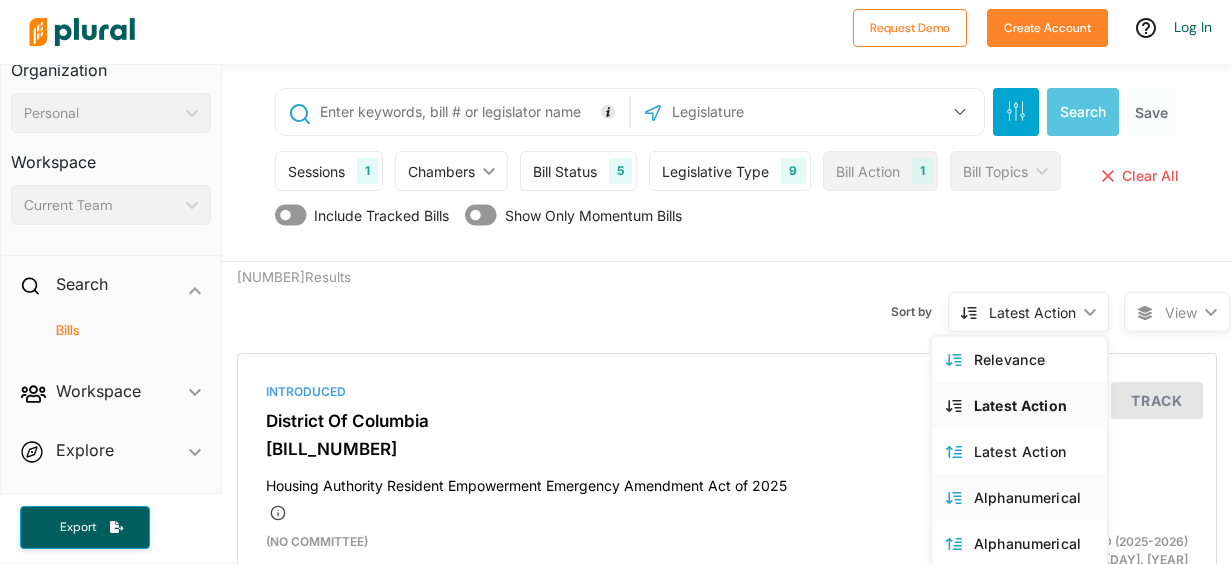 click on "Alphanumerical" at bounding box center (1033, 497) 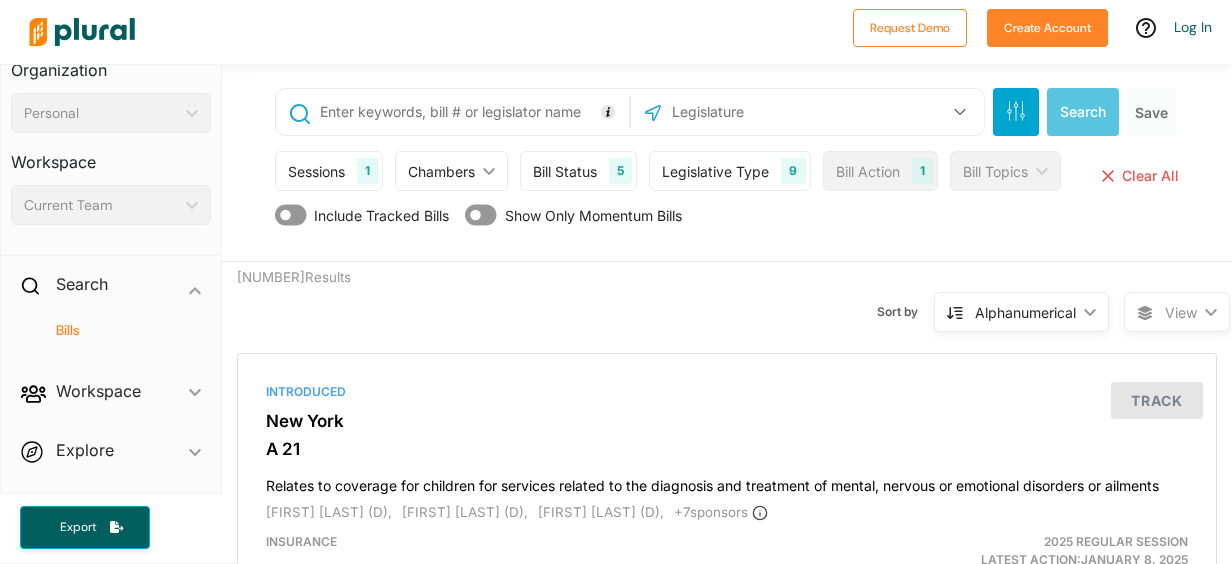 scroll, scrollTop: 15, scrollLeft: 0, axis: vertical 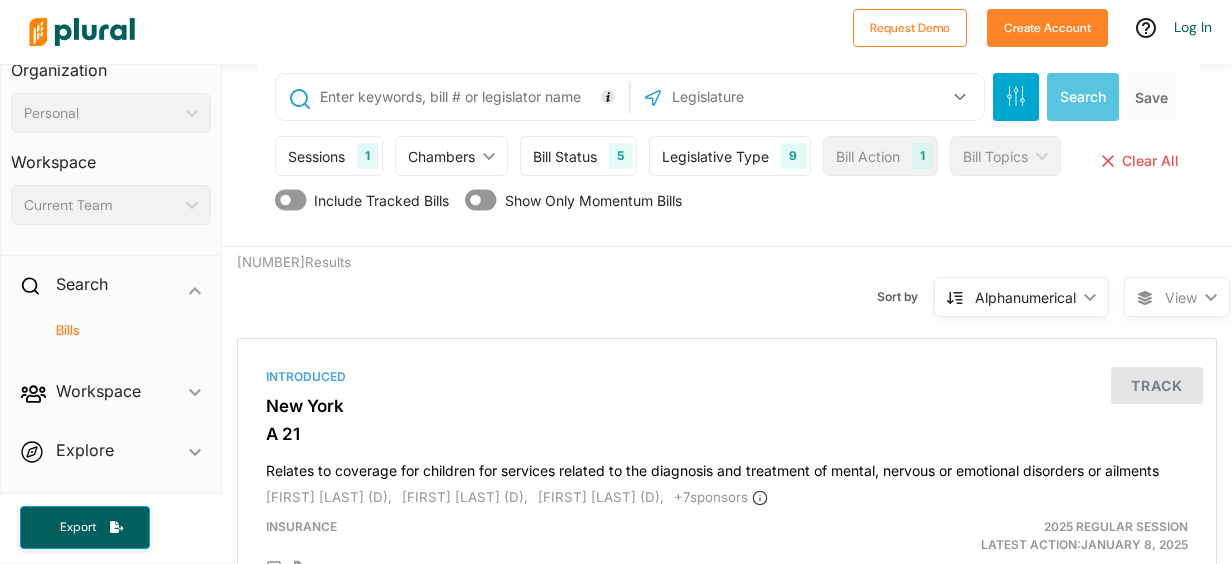 click on "Alphanumerical" at bounding box center (1025, 297) 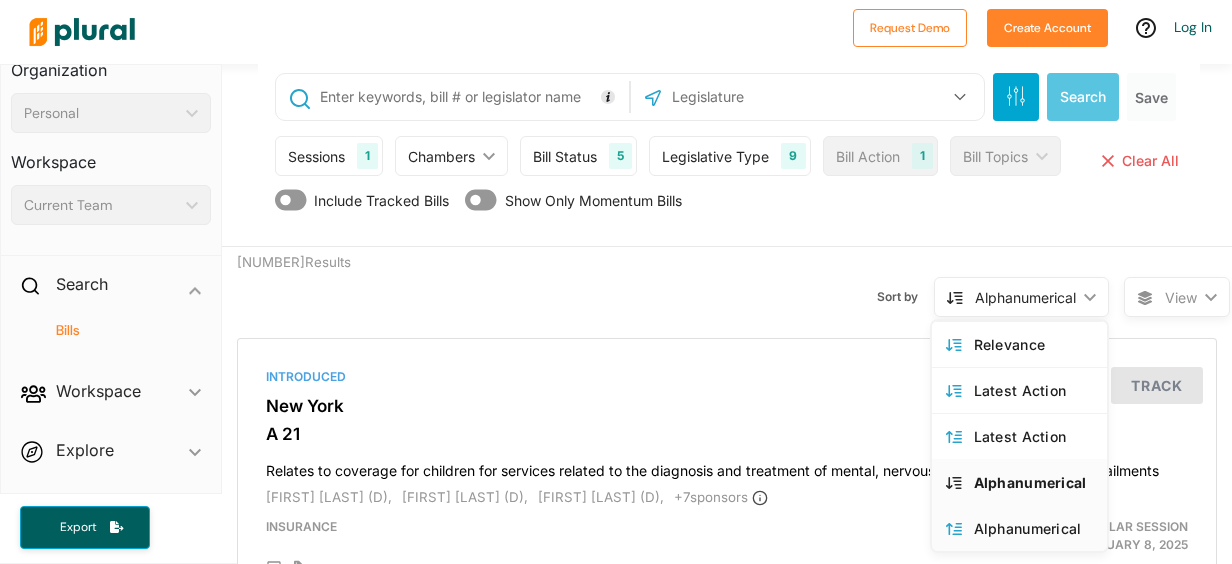 click on "Alphanumerical" at bounding box center (1033, 528) 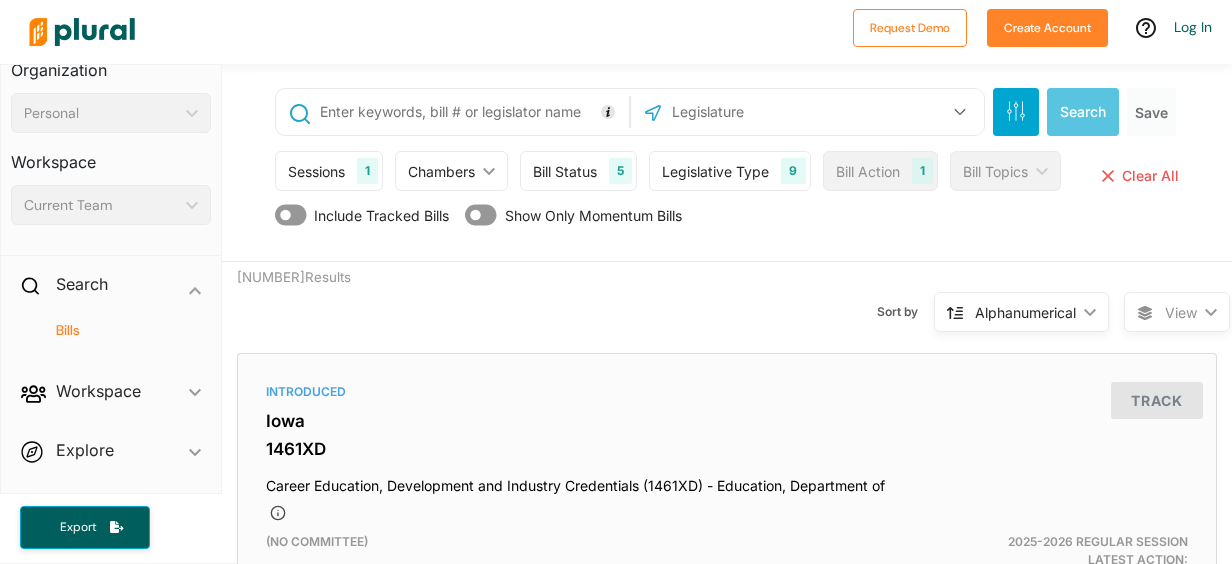 scroll, scrollTop: 1, scrollLeft: 0, axis: vertical 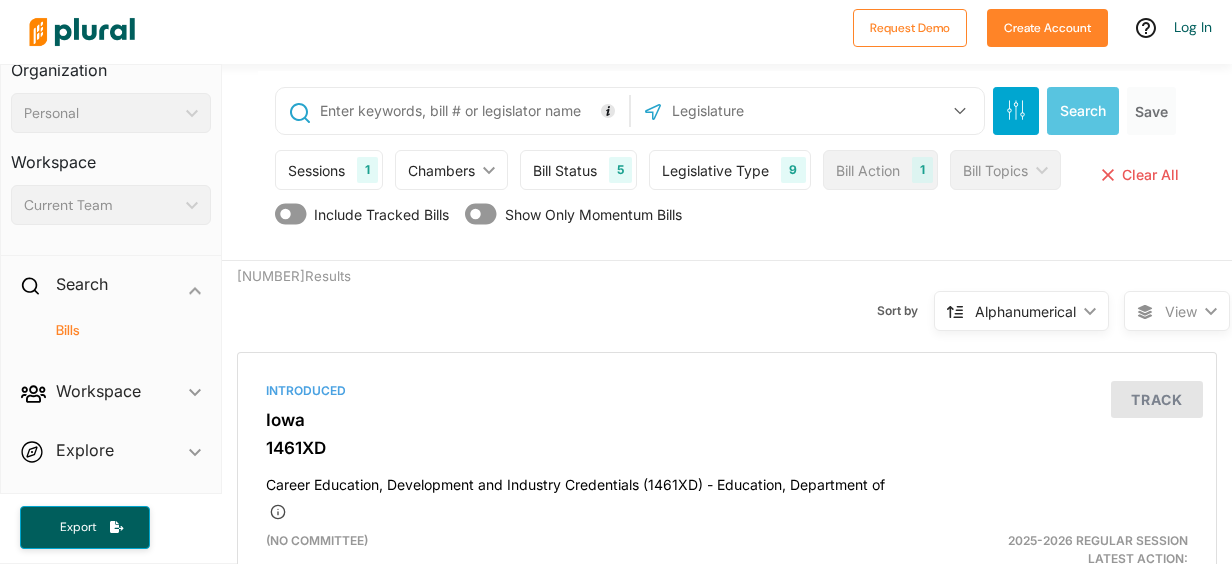 click on "Alphanumerical ic_keyboard_arrow_down" at bounding box center (1021, 311) 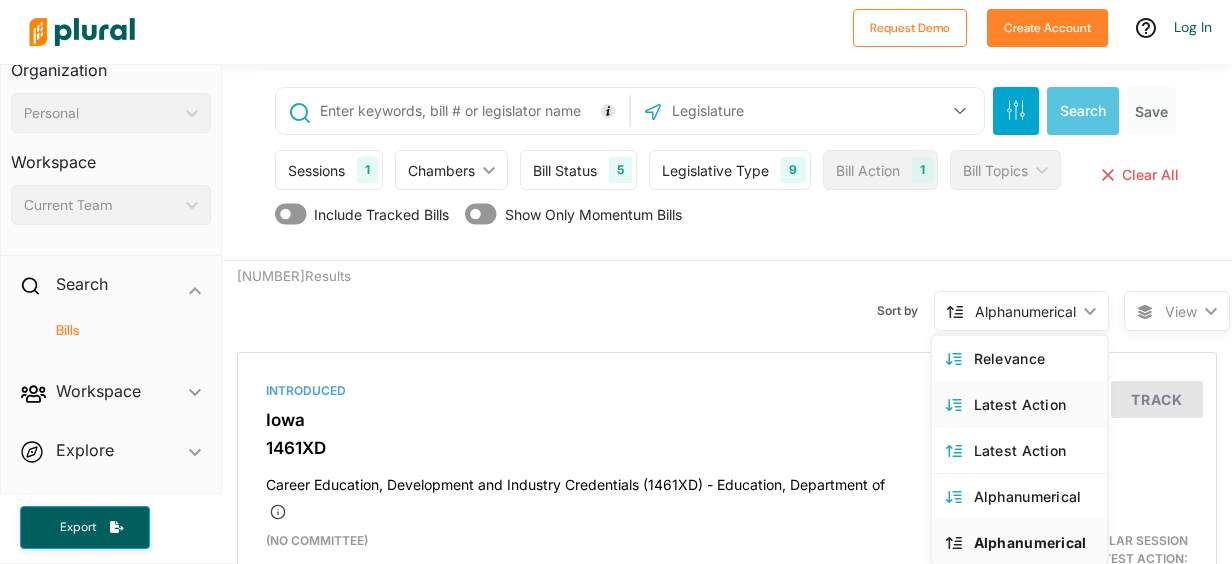 click on "Latest Action" at bounding box center [1033, 404] 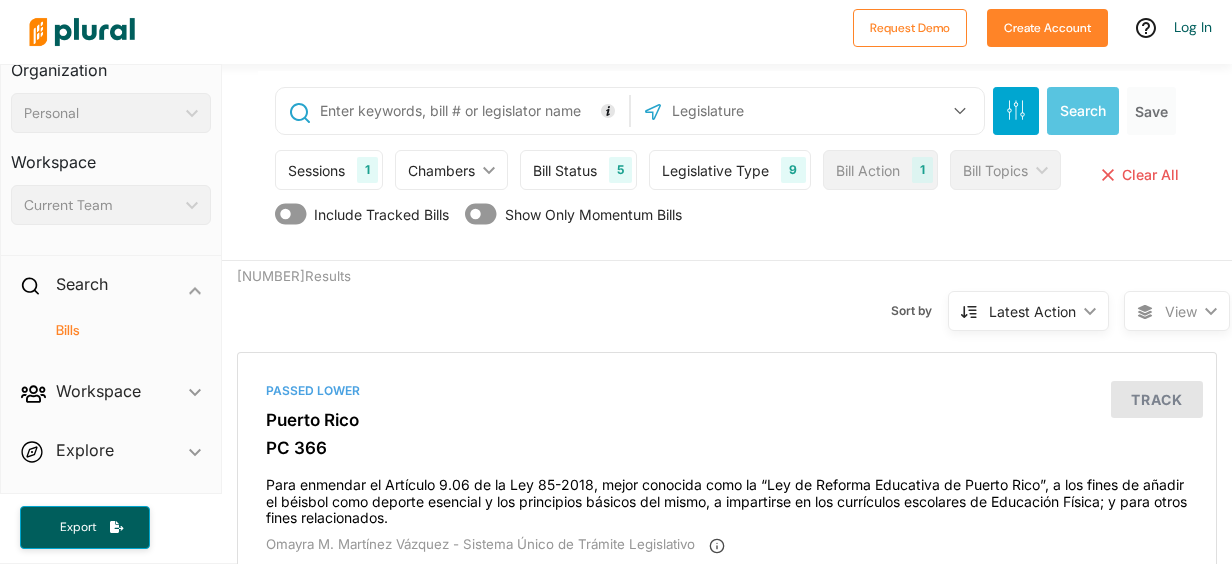 click on "View" at bounding box center (1181, 311) 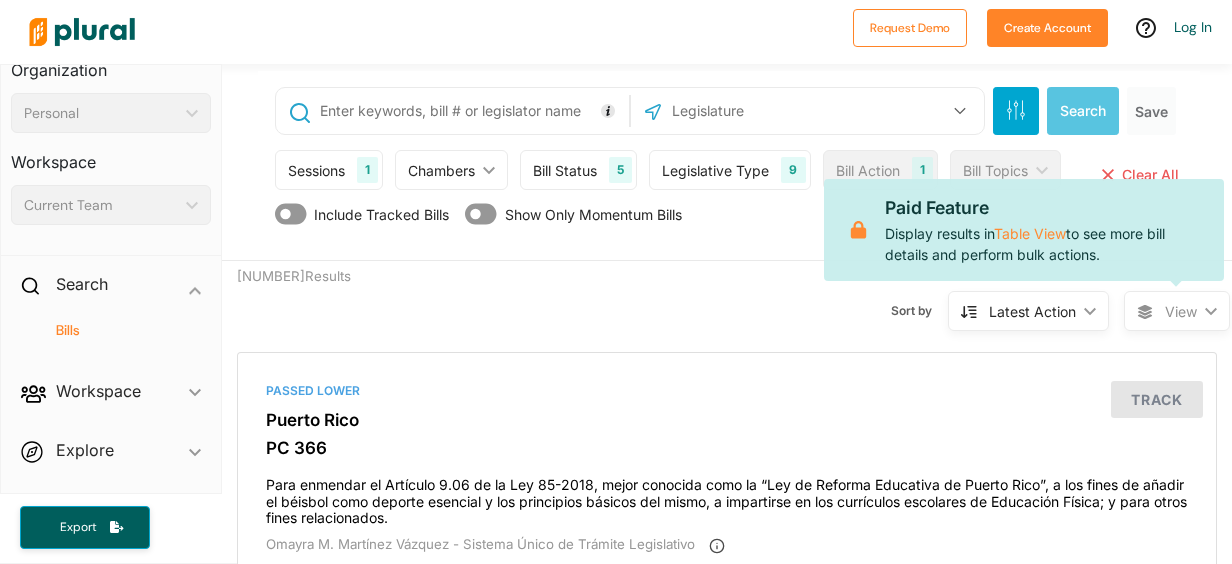 click on "Sort by Latest Action ic_keyboard_arrow_down Relevance Latest Action Latest Action Alphanumerical Alphanumerical" at bounding box center [828, 299] 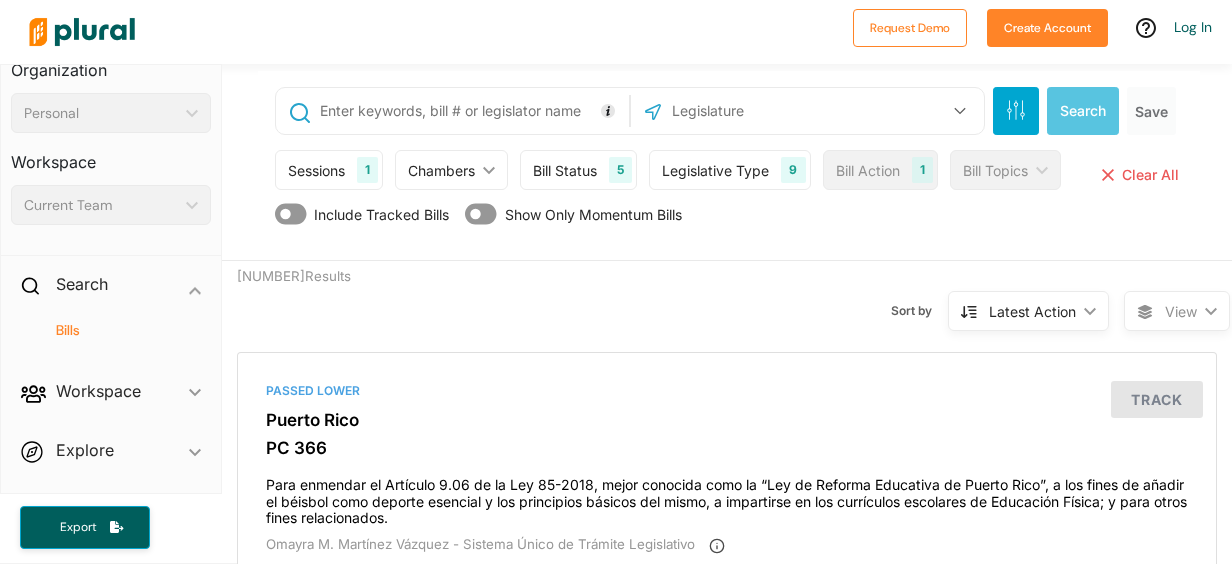 click on "Sessions" at bounding box center (316, 170) 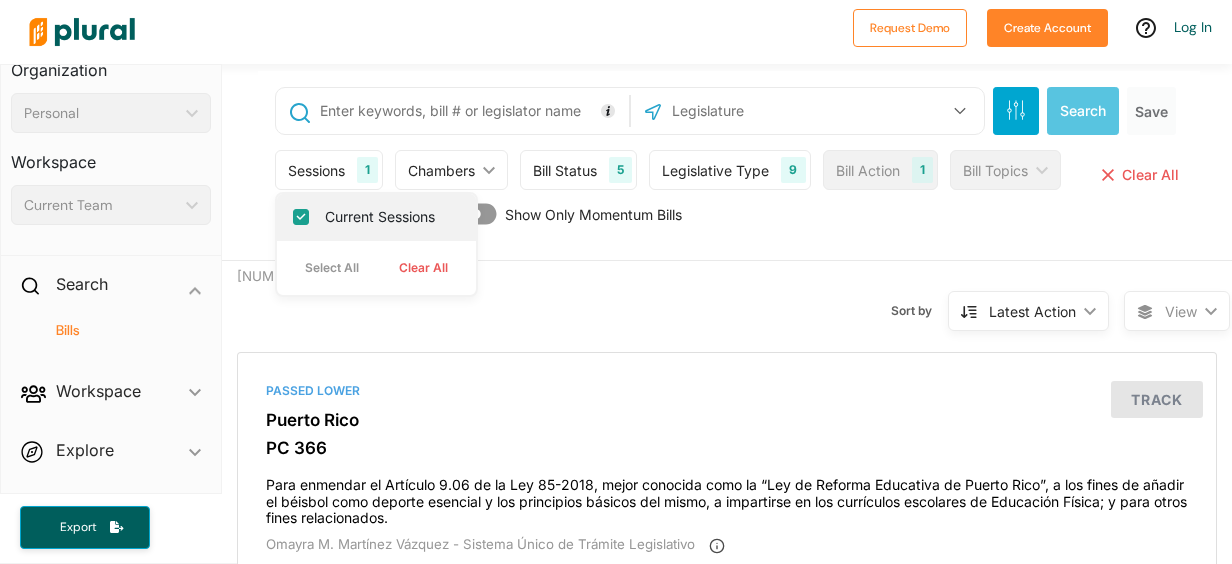 click on "Current Sessions" at bounding box center [301, 217] 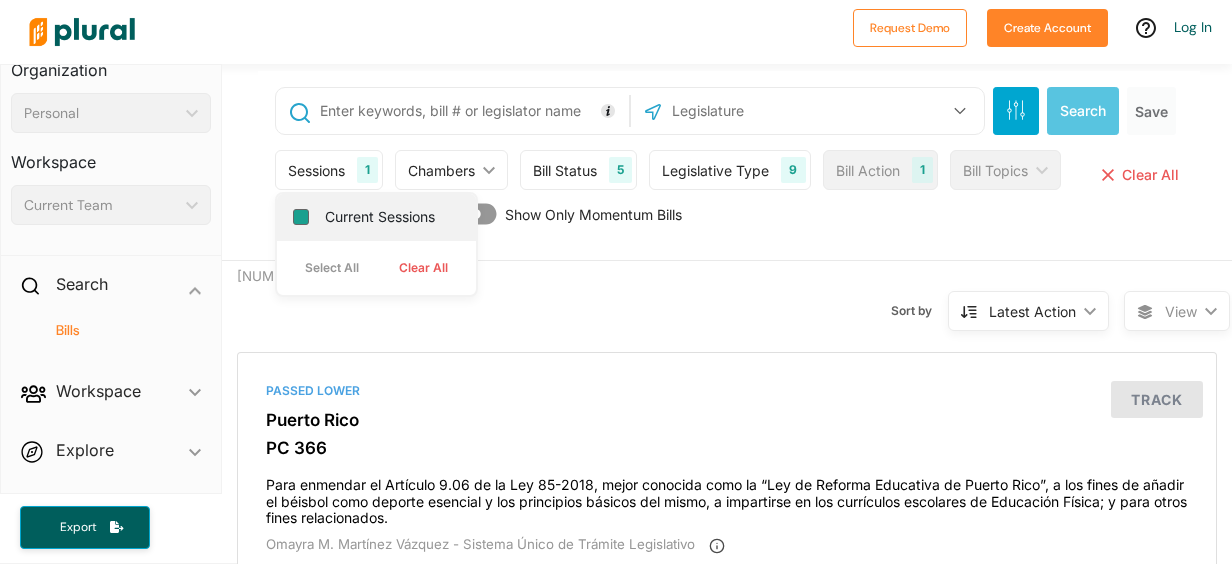 checkbox on "false" 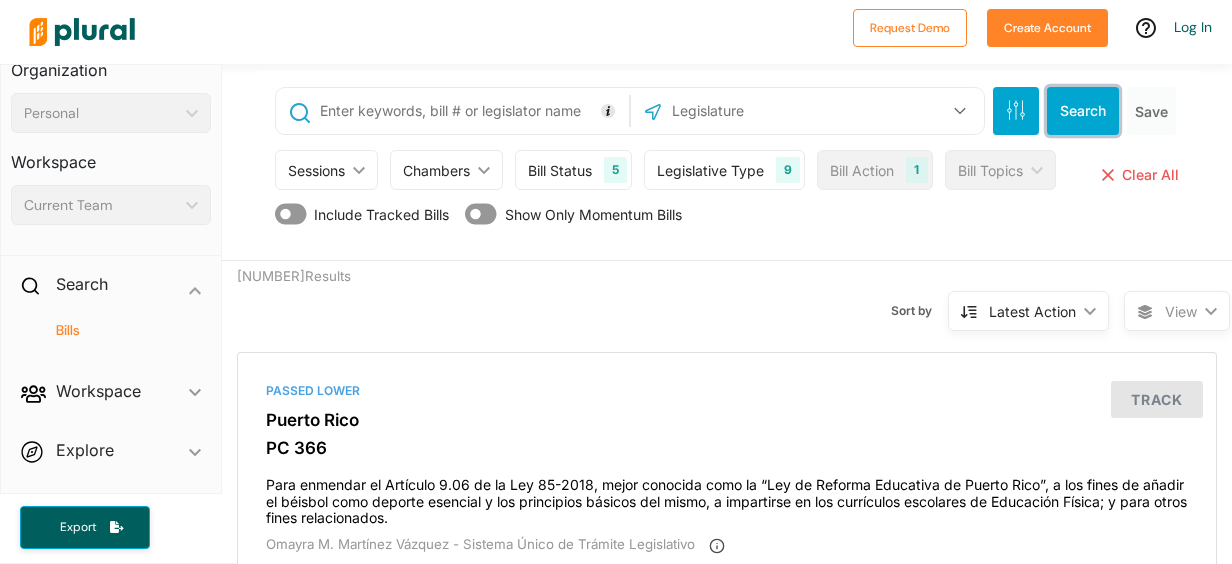 click on "Search" at bounding box center (1083, 111) 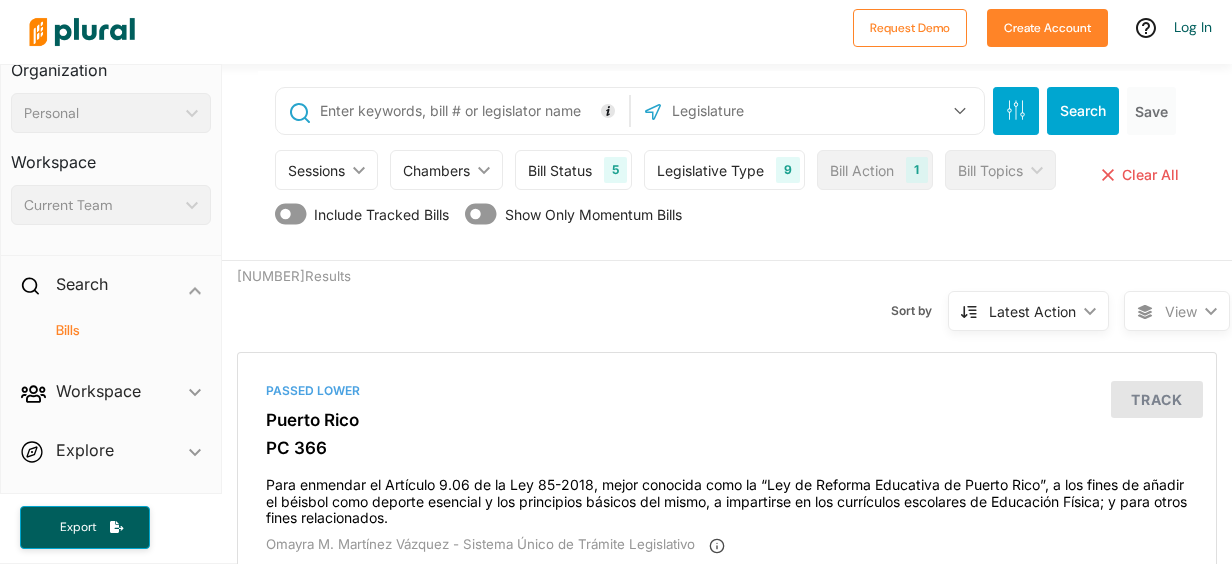 scroll, scrollTop: 0, scrollLeft: 0, axis: both 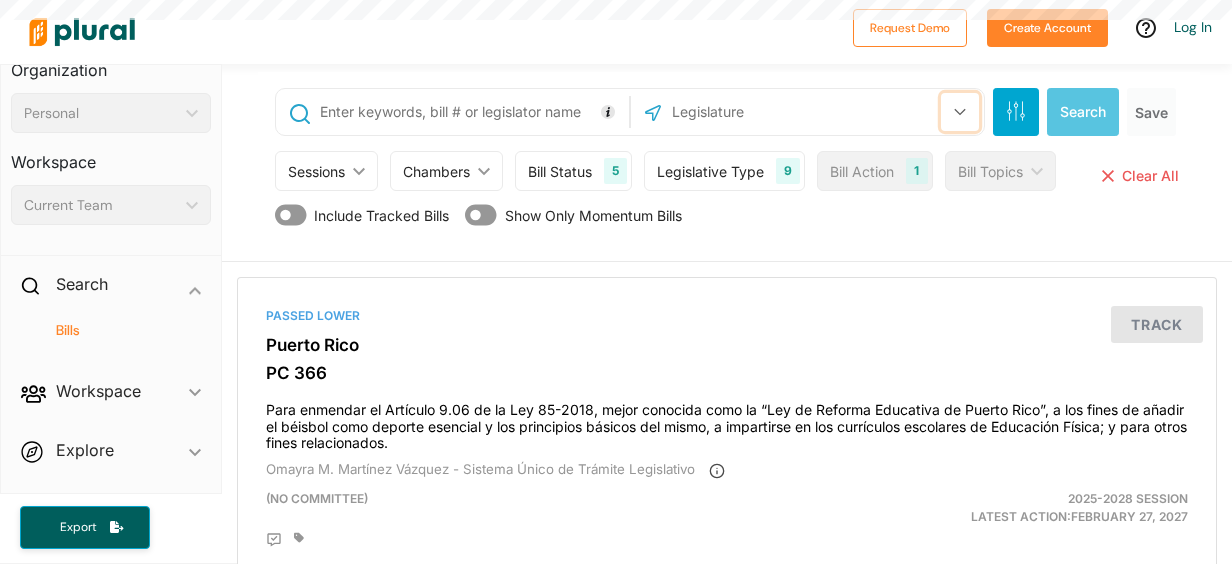 click at bounding box center [960, 112] 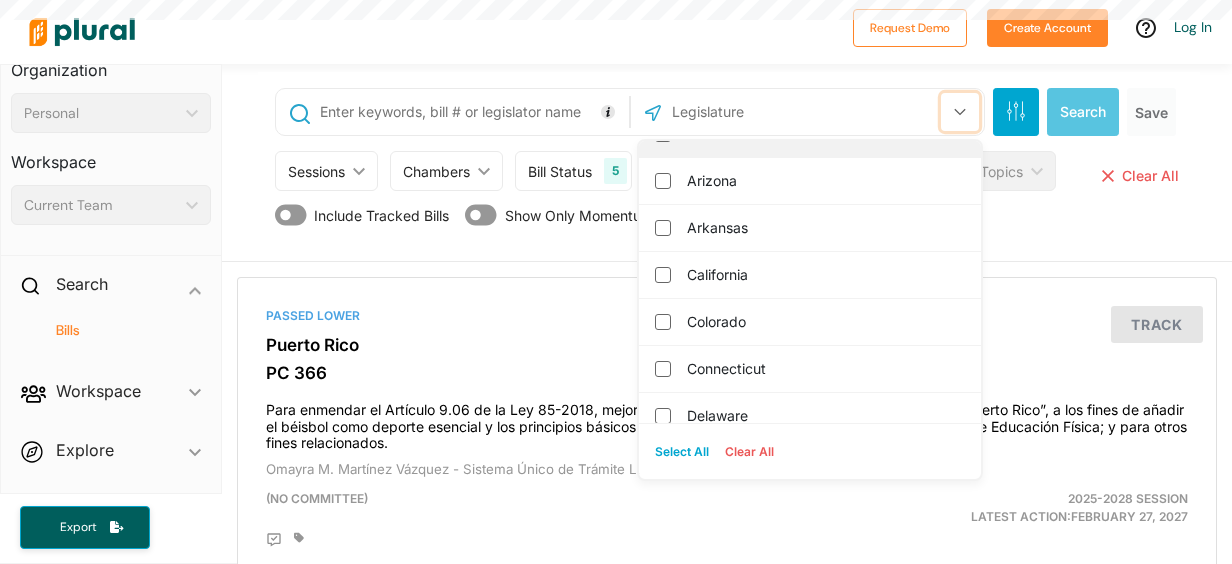 scroll, scrollTop: 126, scrollLeft: 0, axis: vertical 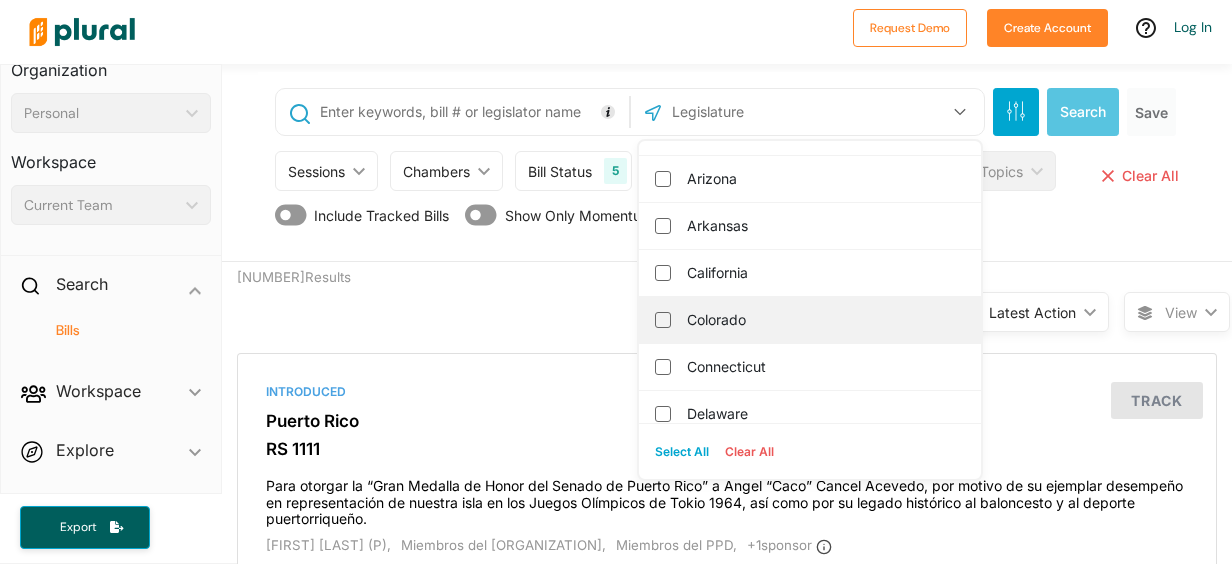 click on "Colorado" at bounding box center [824, 320] 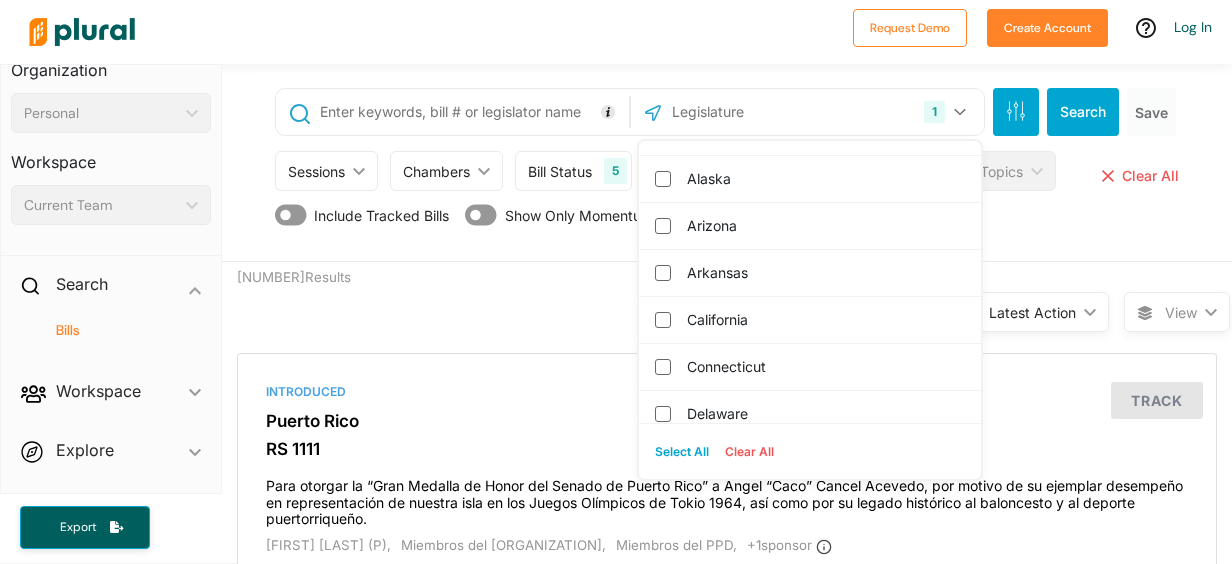 click on "Sort by Latest Action ic_keyboard_arrow_down Relevance Latest Action Latest Action Alphanumerical Alphanumerical" at bounding box center [828, 300] 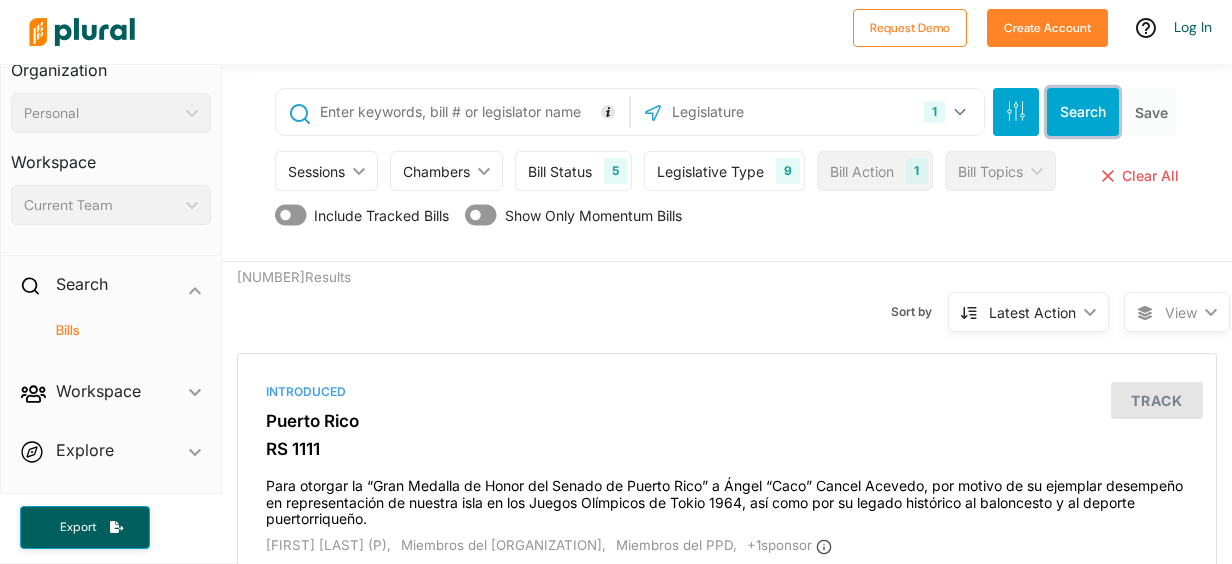 click on "Search" at bounding box center [1083, 112] 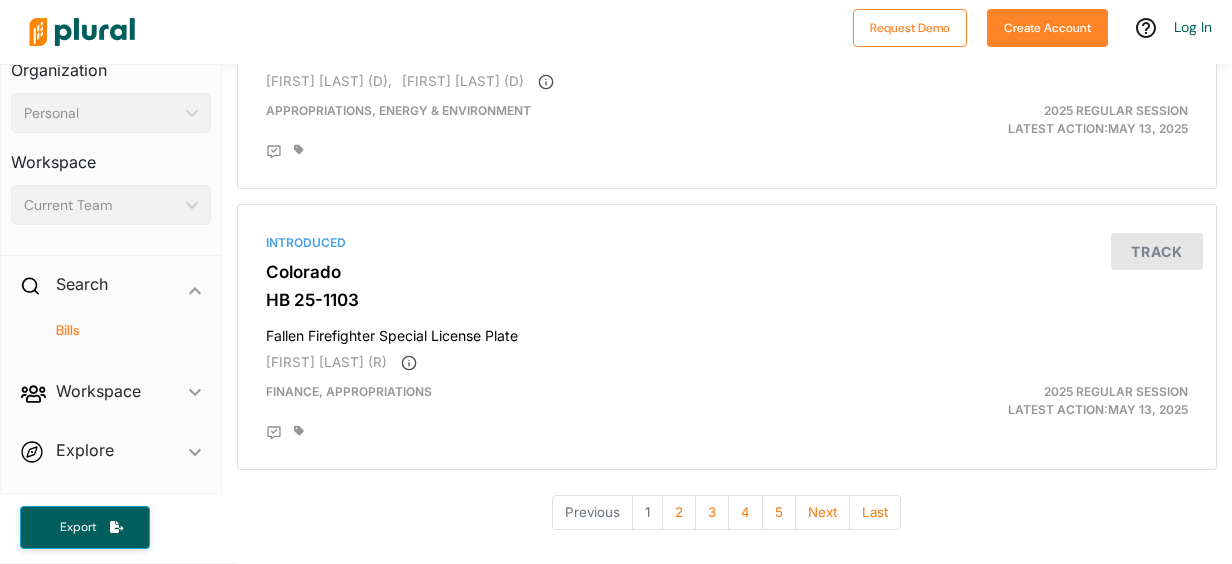 scroll, scrollTop: 6929, scrollLeft: 0, axis: vertical 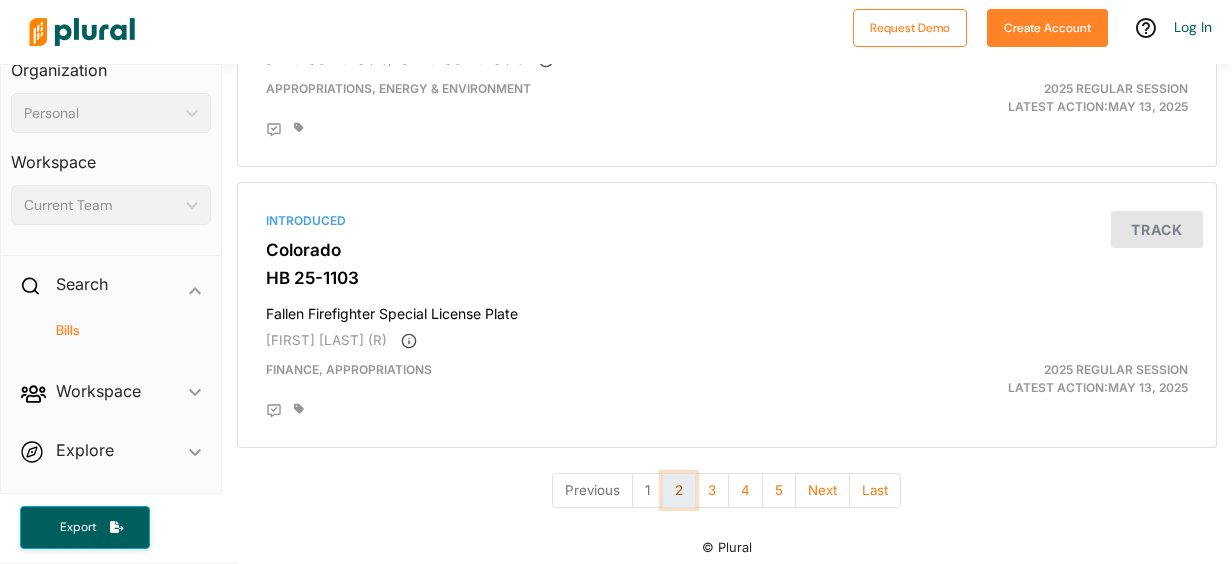 click on "2" at bounding box center [679, 490] 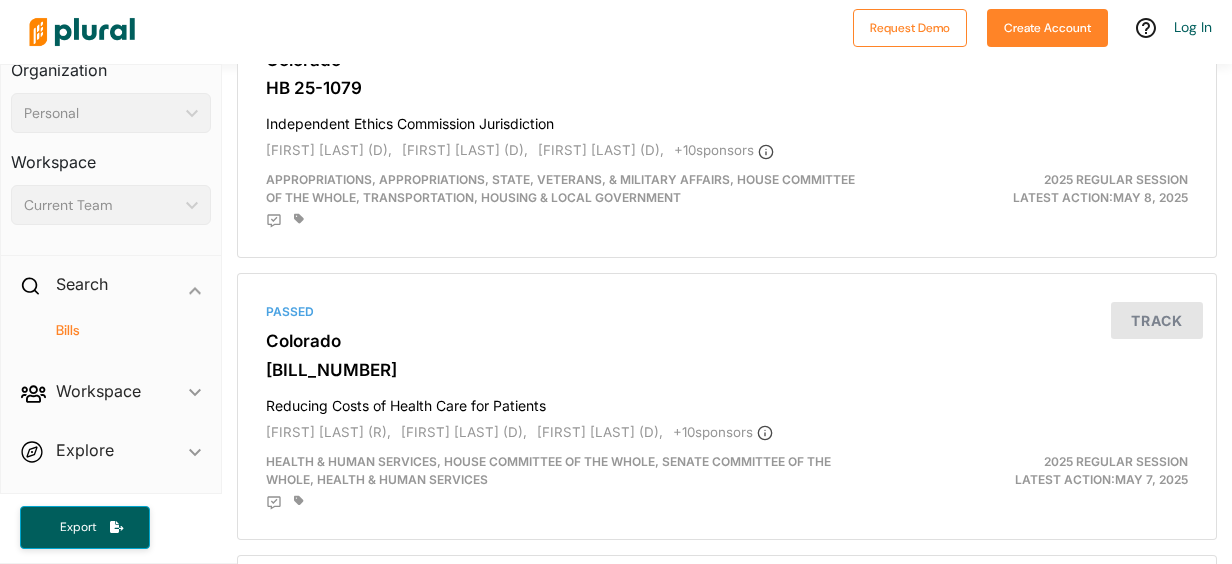 scroll, scrollTop: 5126, scrollLeft: 0, axis: vertical 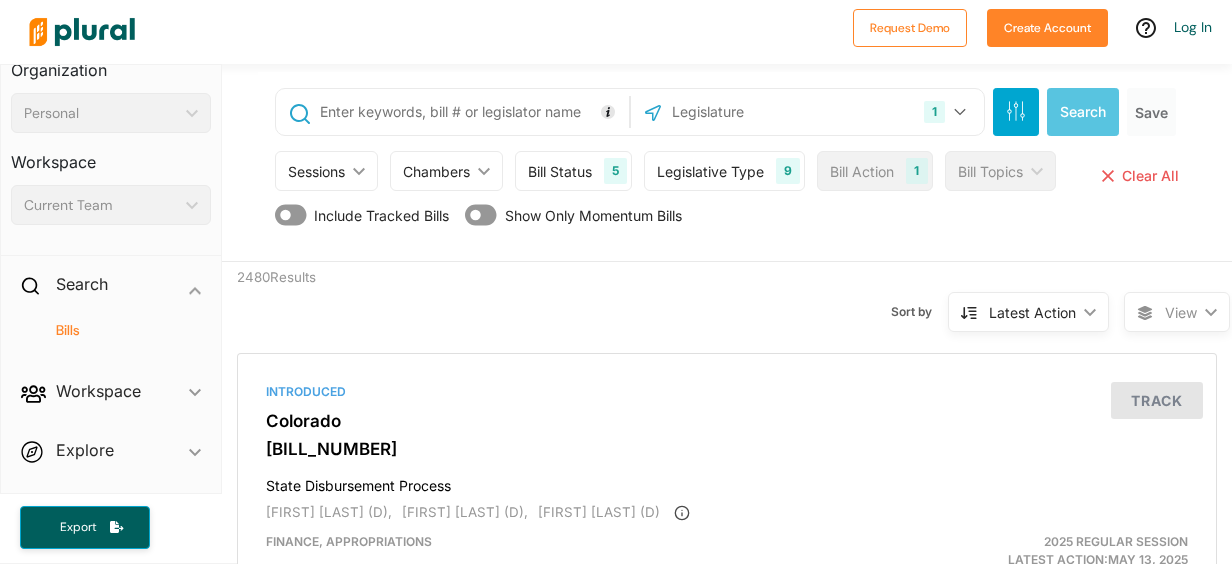 click on "Bill Status [NUMBER]" at bounding box center (573, 171) 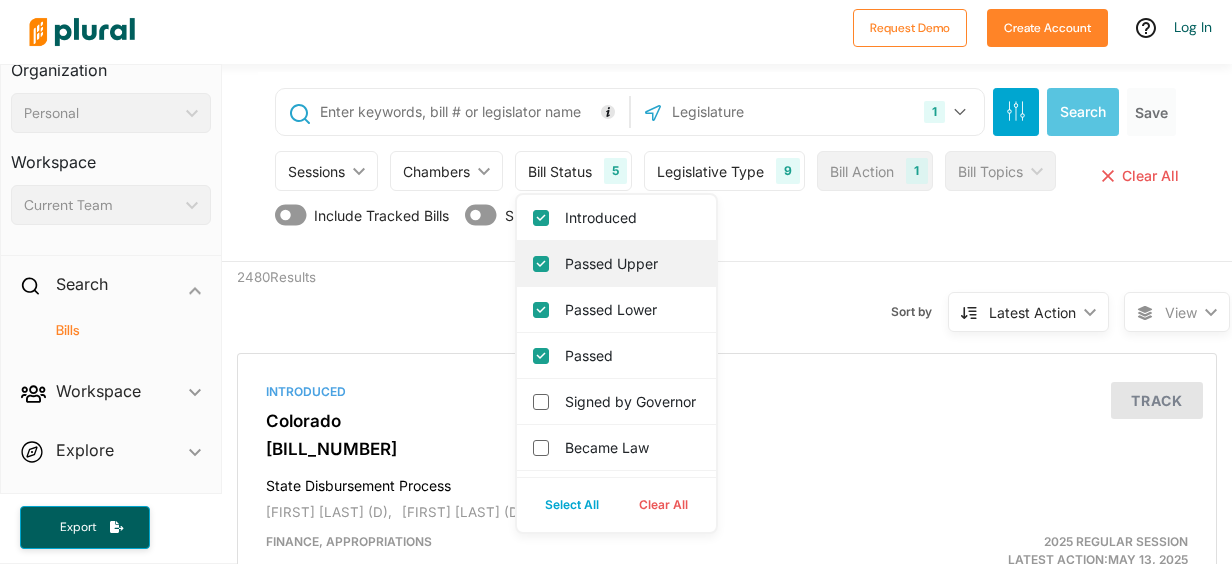 click on "Passed Upper" at bounding box center [541, 264] 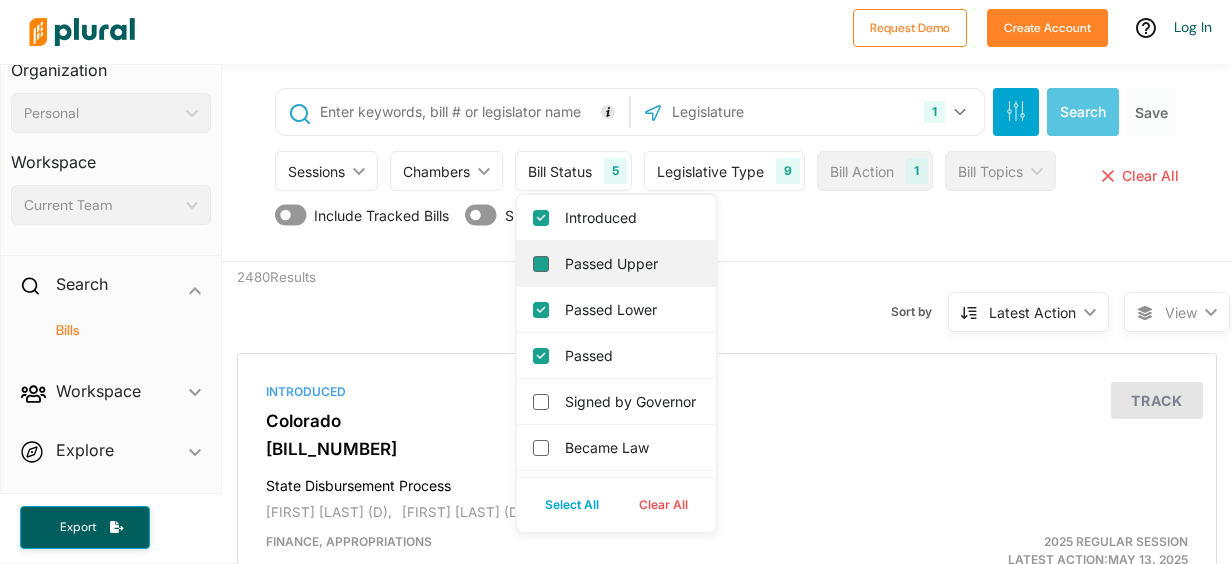 checkbox on "false" 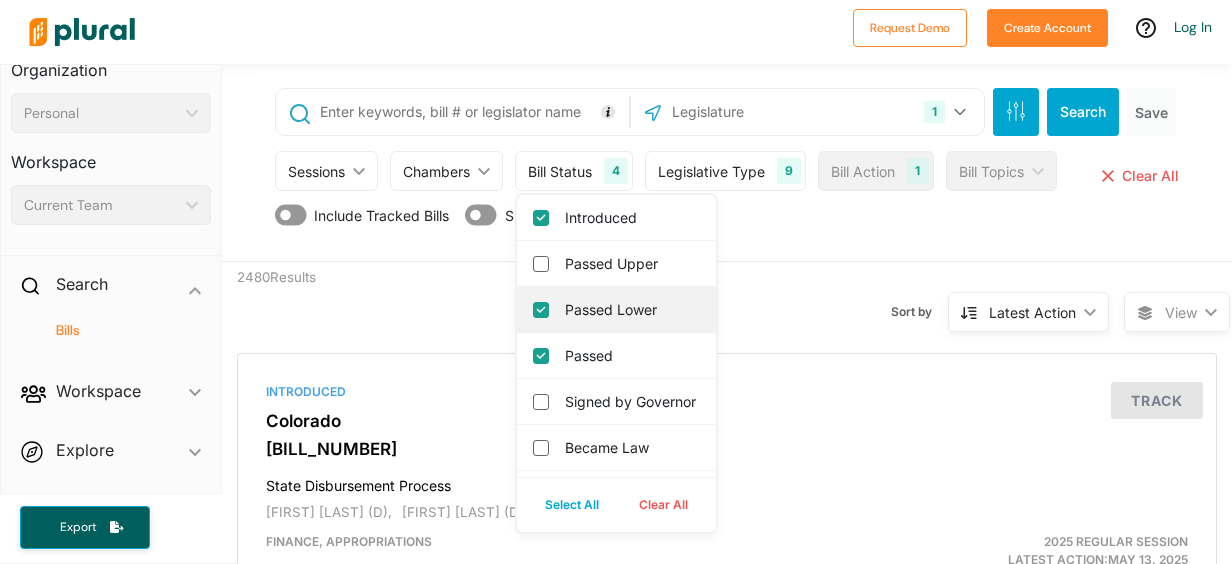 click on "Passed Lower" at bounding box center [541, 310] 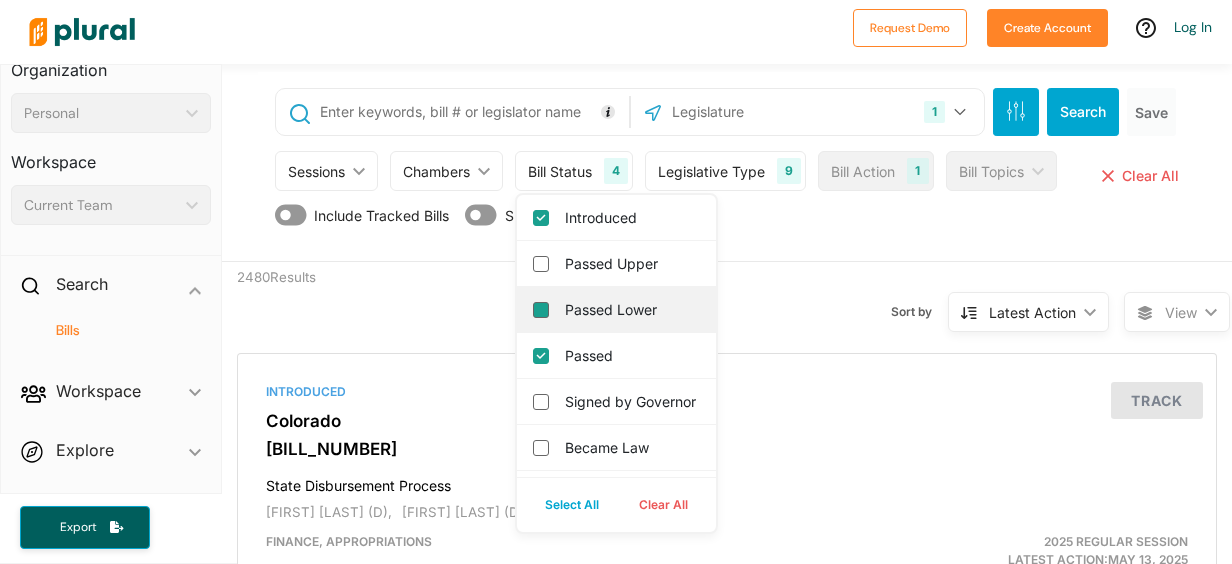 checkbox on "false" 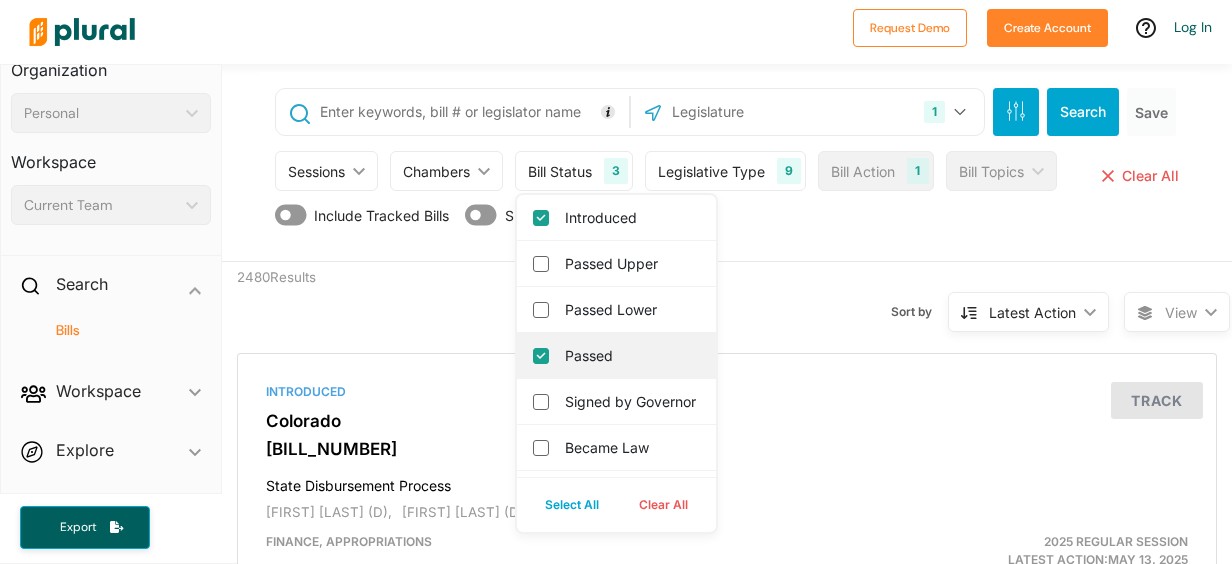 click on "Passed" at bounding box center [541, 356] 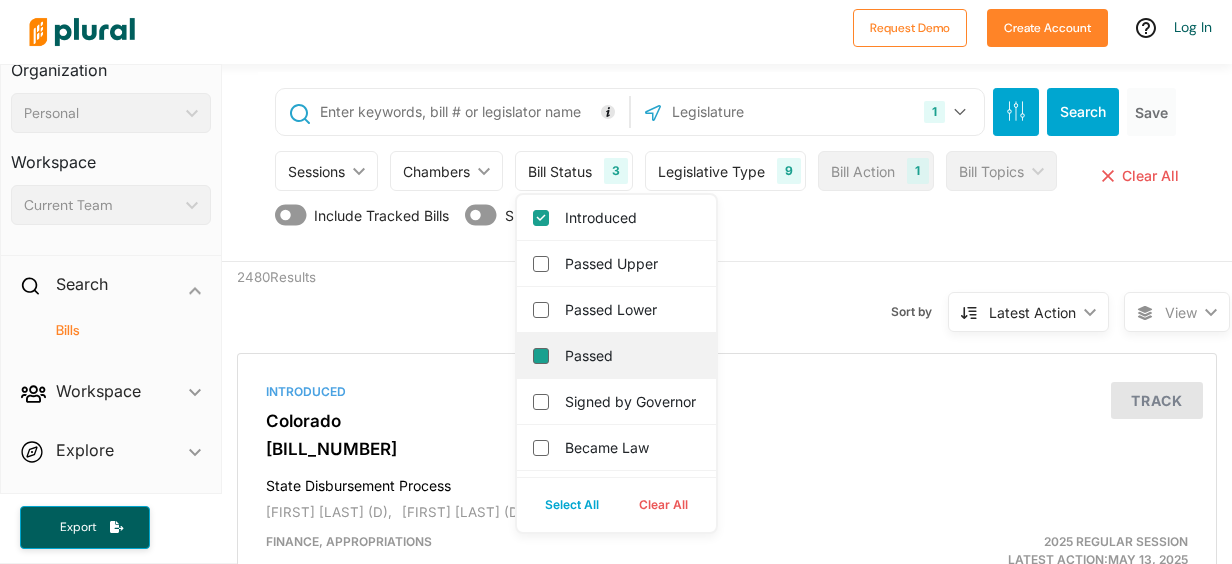 checkbox on "false" 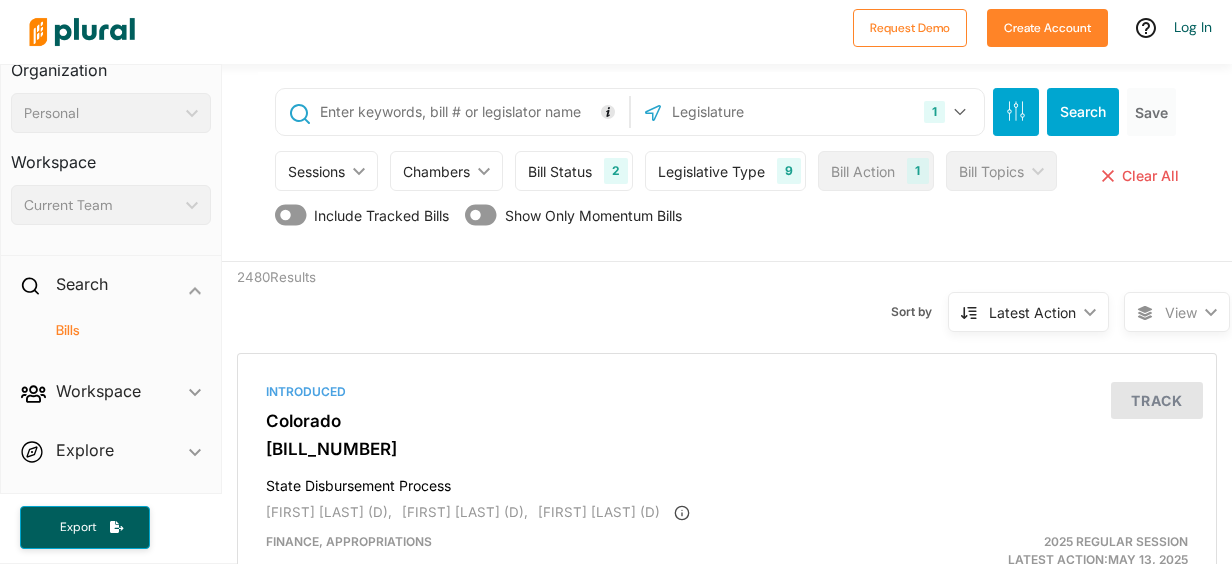 click on "Sort by Latest Action ic_keyboard_arrow_down Relevance Latest Action Latest Action Alphanumerical Alphanumerical" at bounding box center (828, 300) 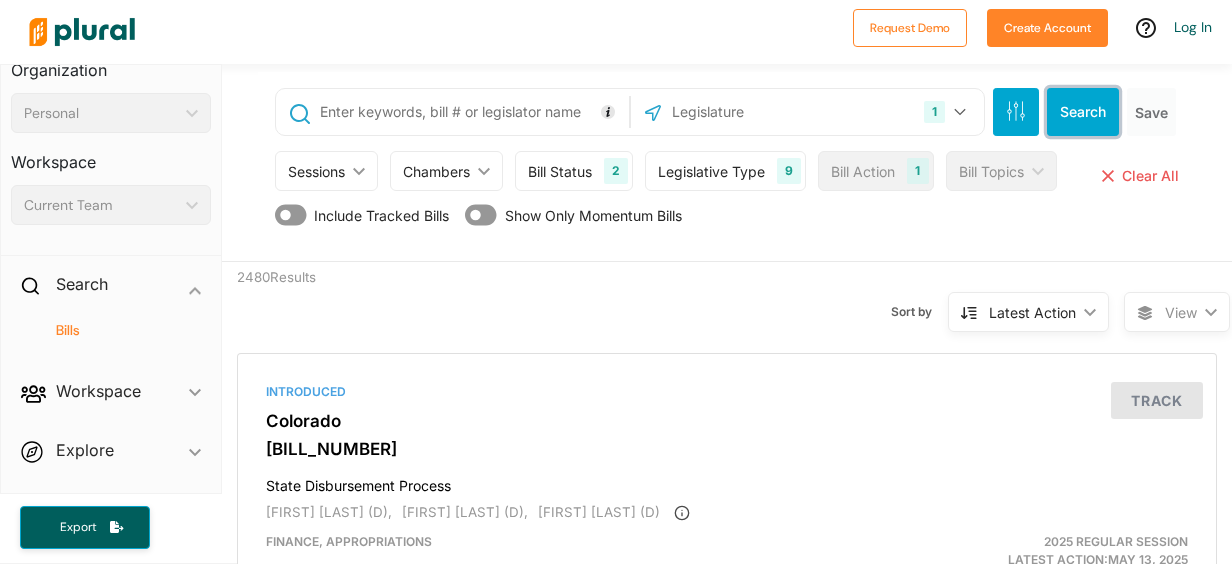 click on "Search" at bounding box center (1083, 112) 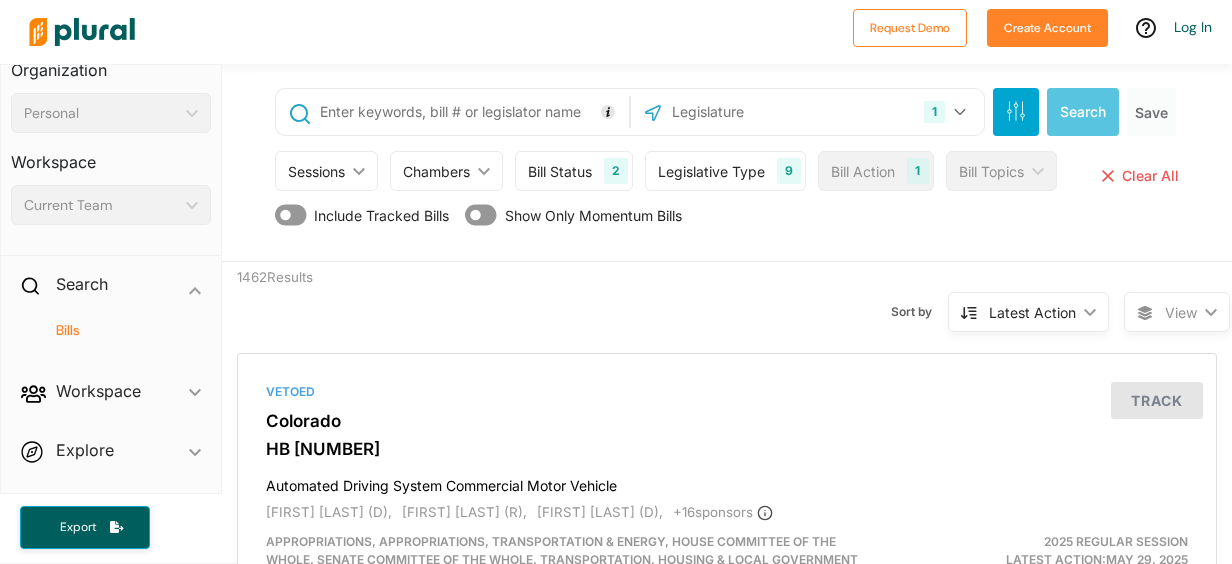 click on "Bill Status" at bounding box center [560, 171] 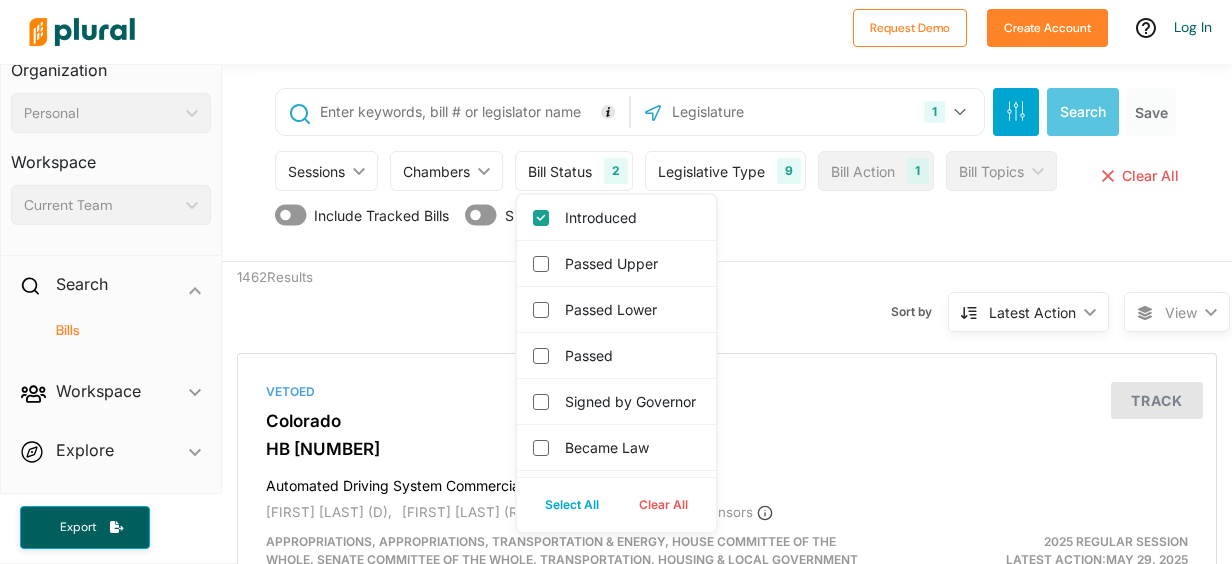 scroll, scrollTop: 58, scrollLeft: 0, axis: vertical 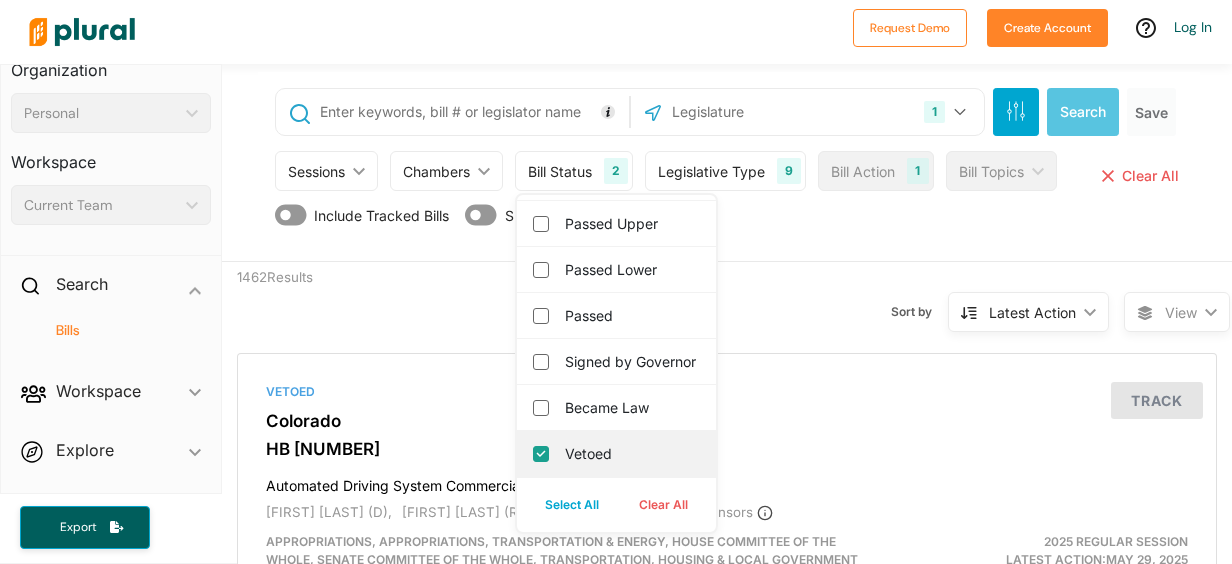 click on "Vetoed" at bounding box center (541, 454) 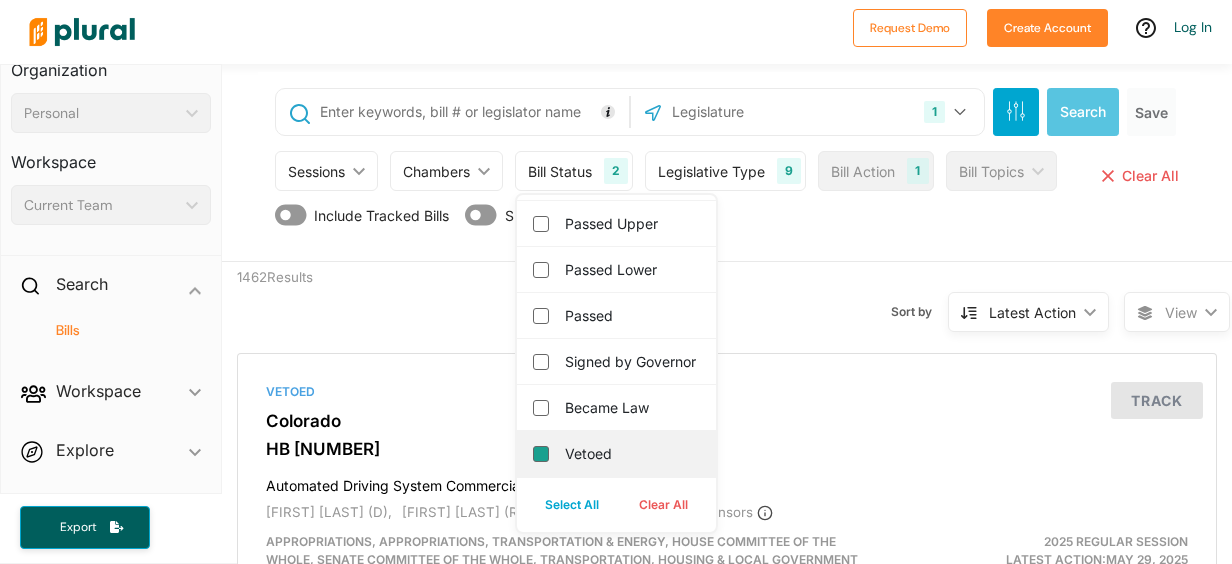 checkbox on "false" 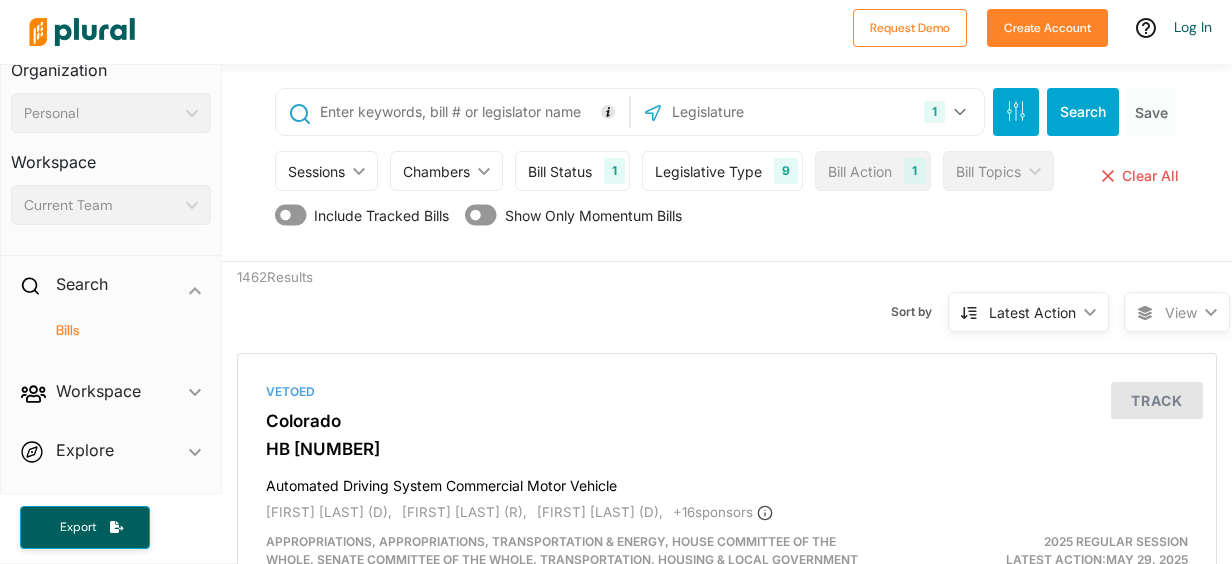 click on "Sort by Latest Action ic_keyboard_arrow_down Relevance Latest Action Latest Action Alphanumerical Alphanumerical" at bounding box center (828, 300) 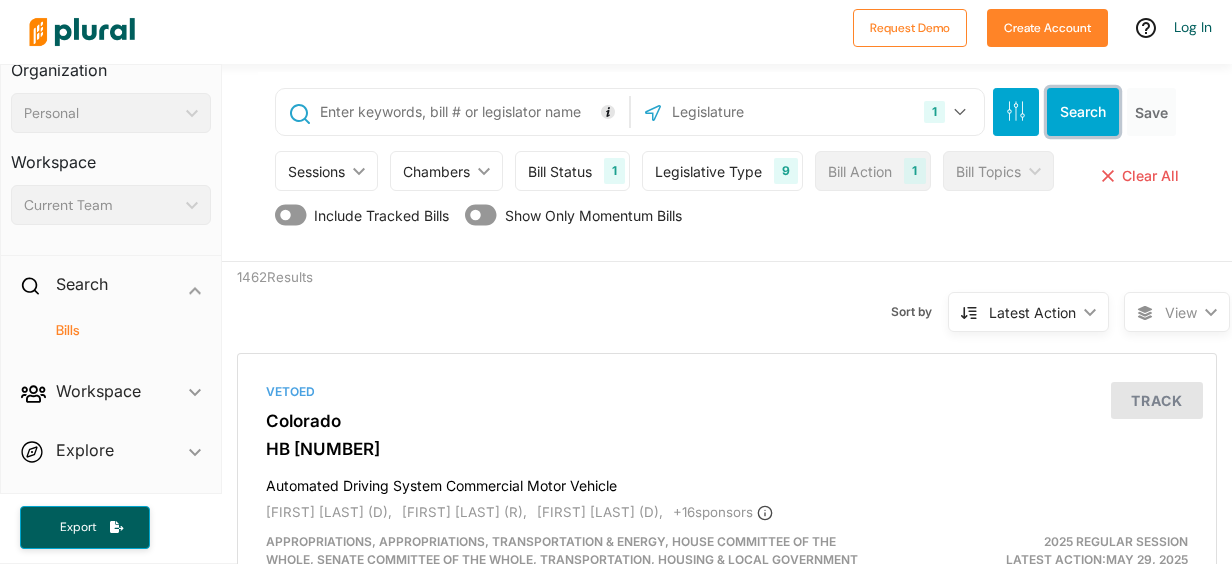 click on "Search" at bounding box center [1083, 112] 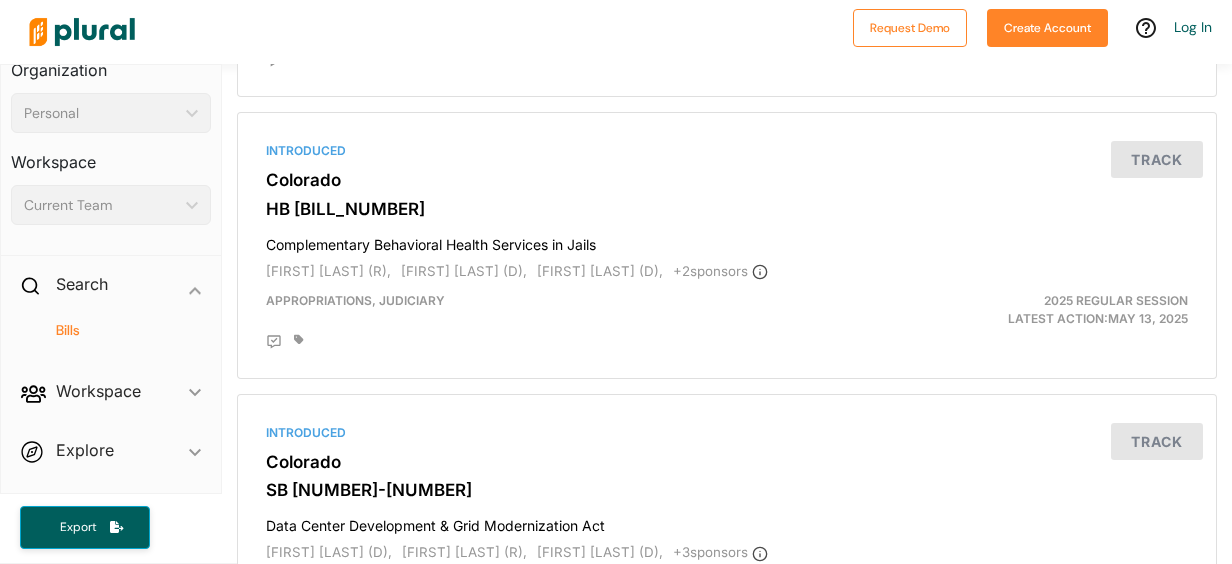 scroll, scrollTop: 5310, scrollLeft: 0, axis: vertical 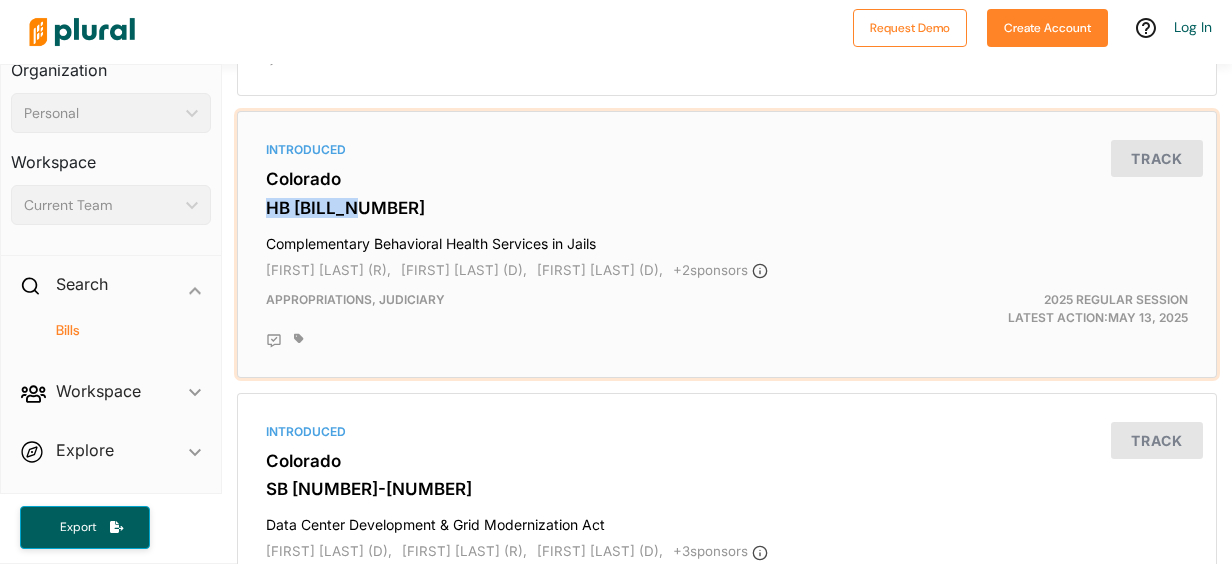 drag, startPoint x: 382, startPoint y: 196, endPoint x: 263, endPoint y: 204, distance: 119.26861 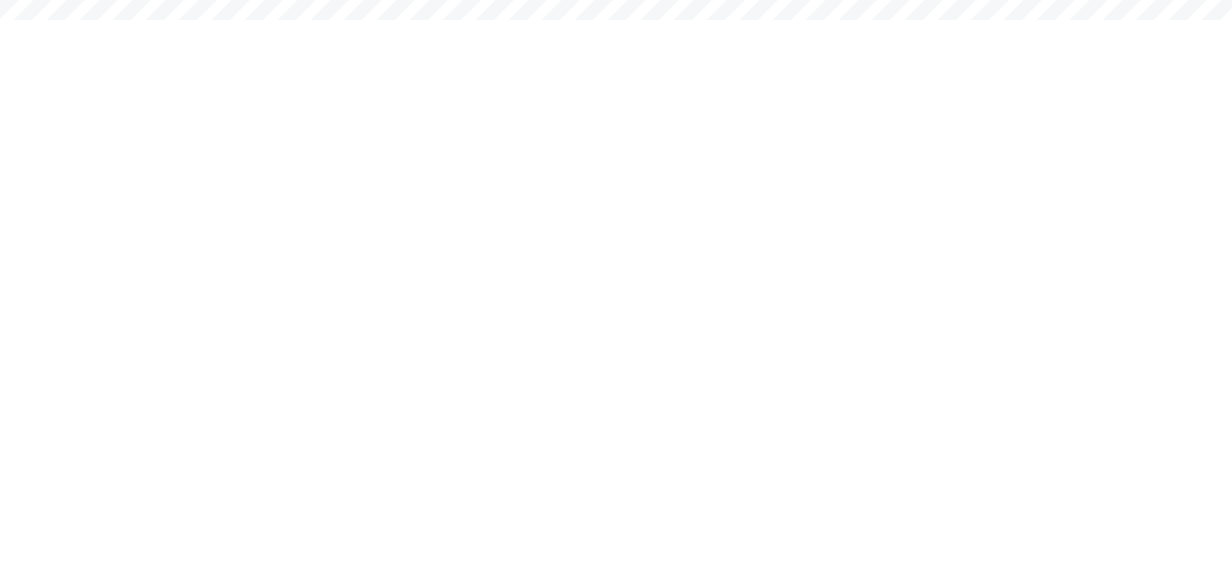scroll, scrollTop: 0, scrollLeft: 0, axis: both 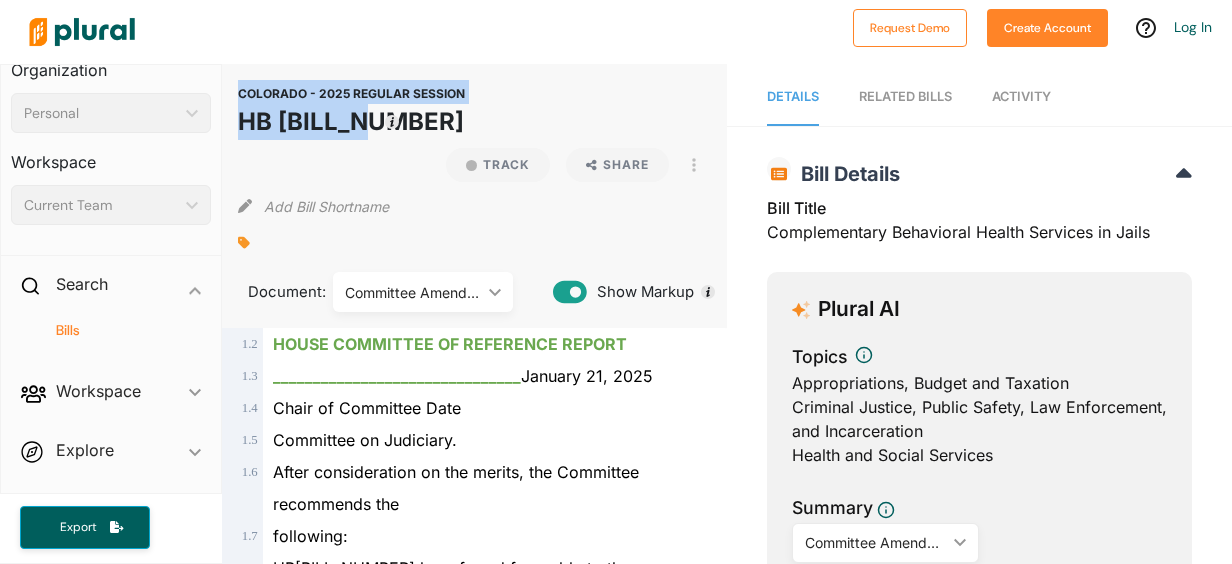 drag, startPoint x: 232, startPoint y: 126, endPoint x: 358, endPoint y: 125, distance: 126.00397 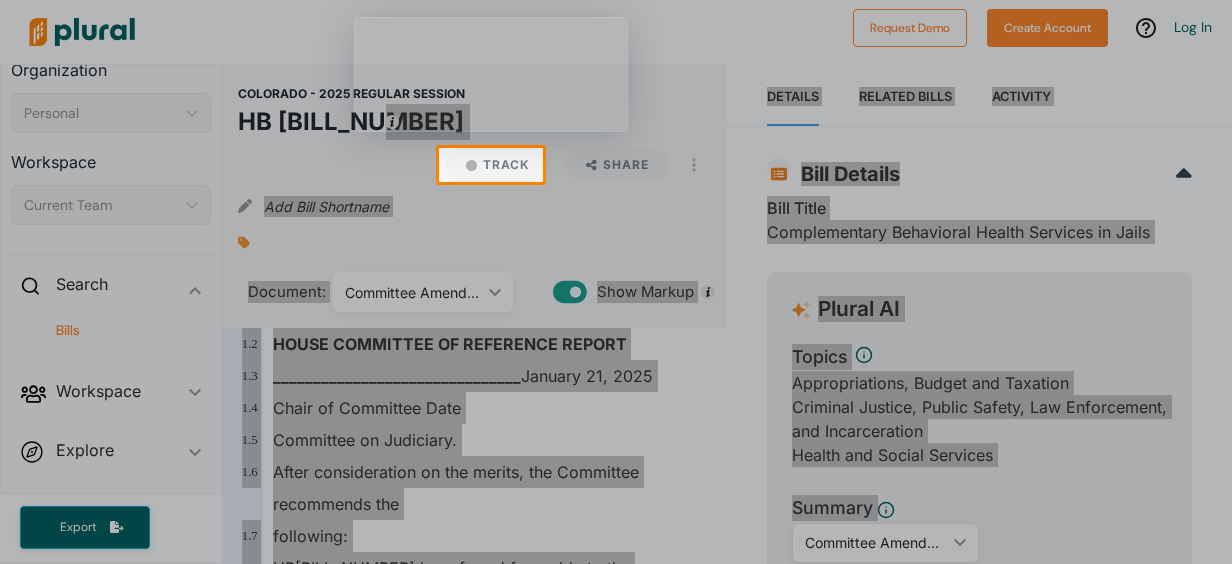 drag, startPoint x: 372, startPoint y: 124, endPoint x: 250, endPoint y: 114, distance: 122.40915 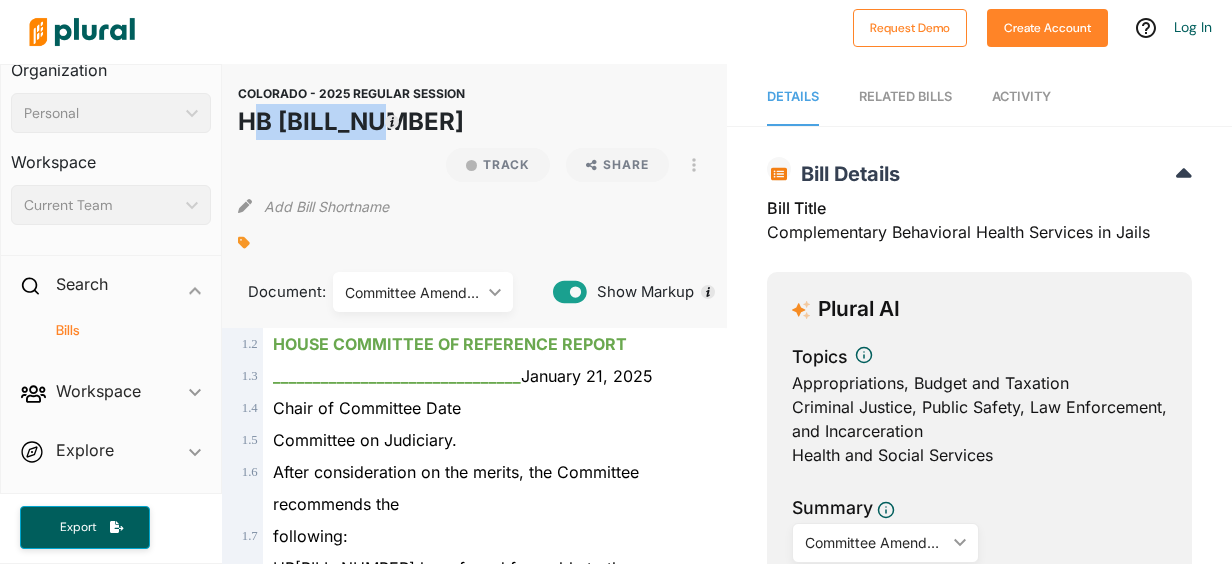 drag, startPoint x: 375, startPoint y: 118, endPoint x: 242, endPoint y: 118, distance: 133 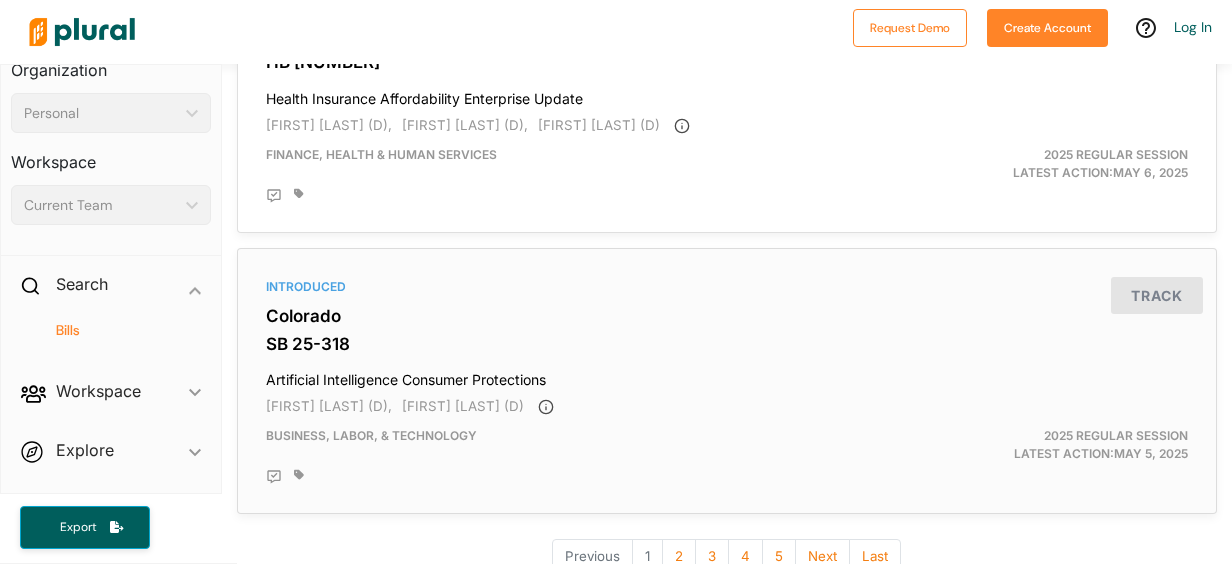 scroll, scrollTop: 6820, scrollLeft: 0, axis: vertical 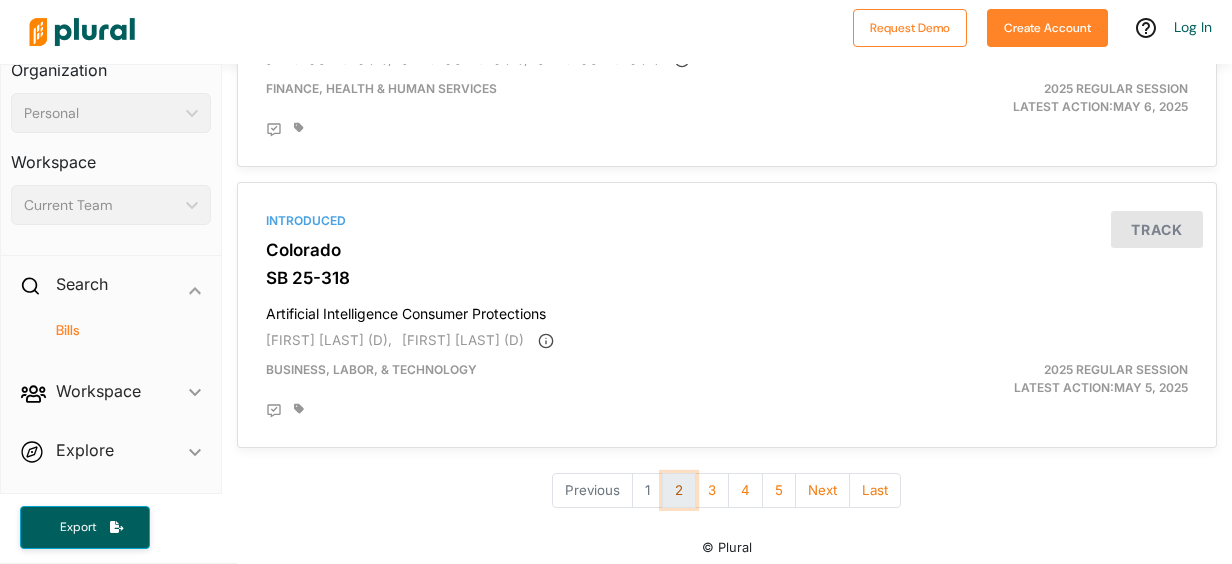 click on "2" at bounding box center [679, 490] 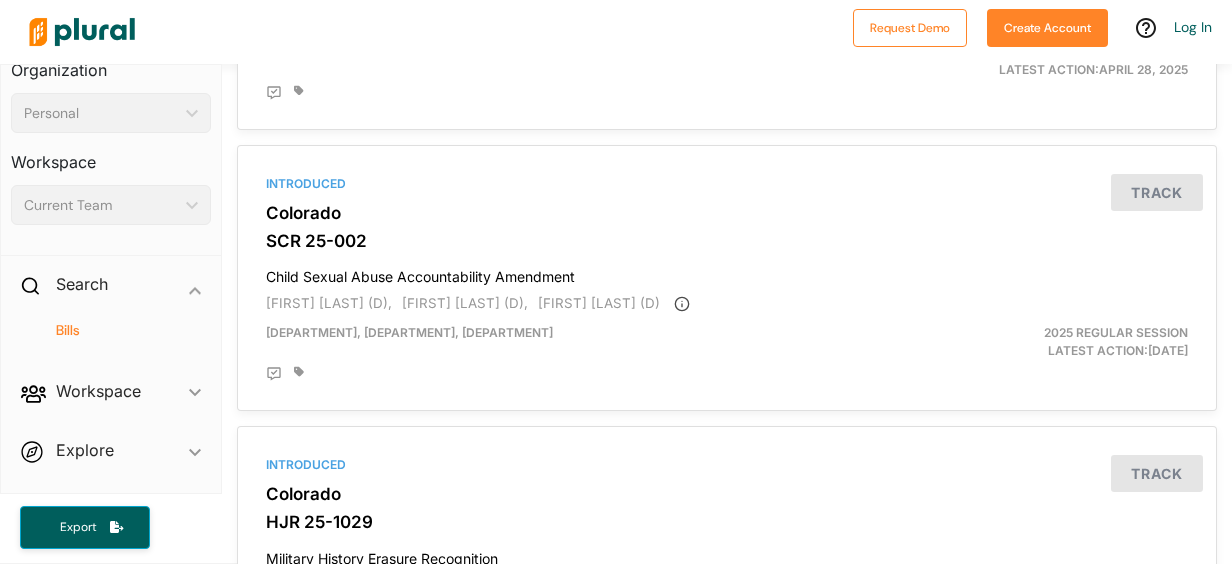 scroll, scrollTop: 2344, scrollLeft: 0, axis: vertical 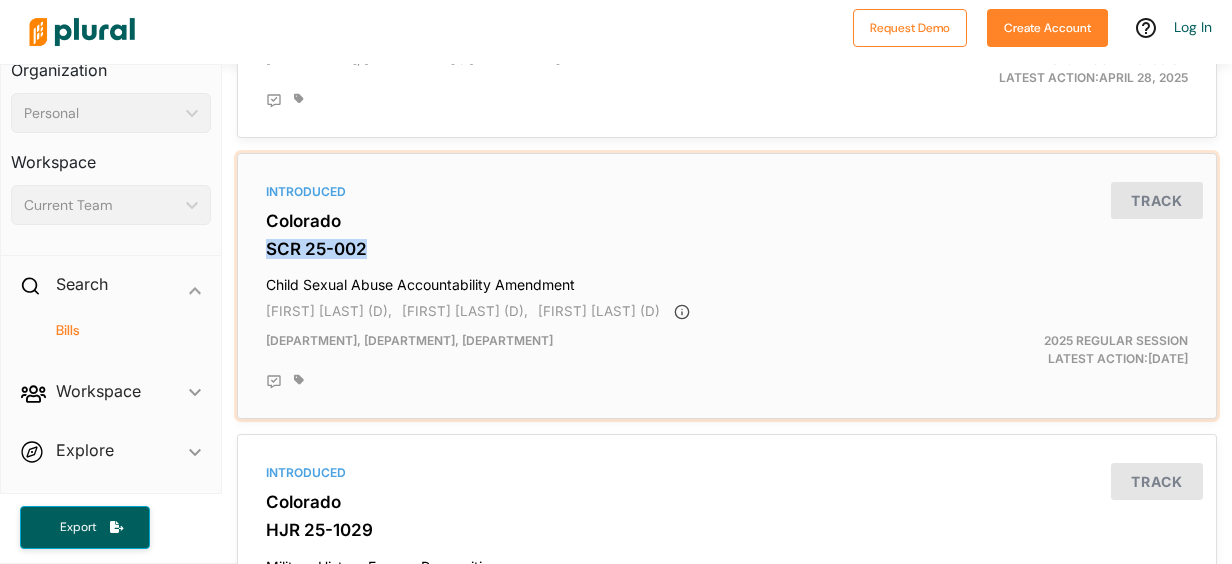drag, startPoint x: 374, startPoint y: 245, endPoint x: 266, endPoint y: 242, distance: 108.04166 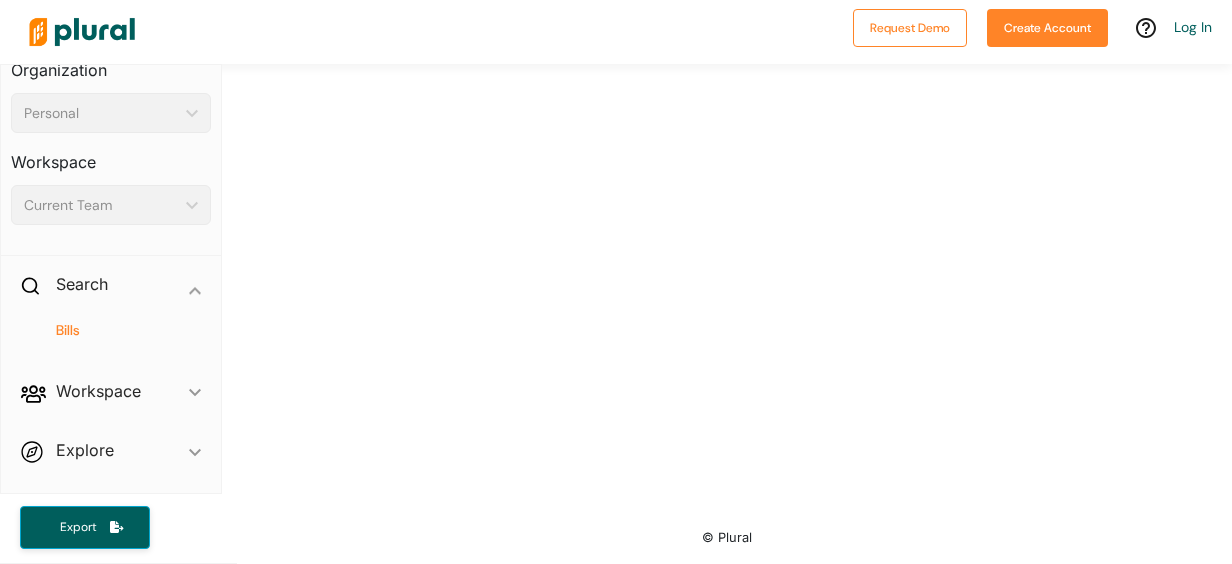 scroll, scrollTop: 0, scrollLeft: 0, axis: both 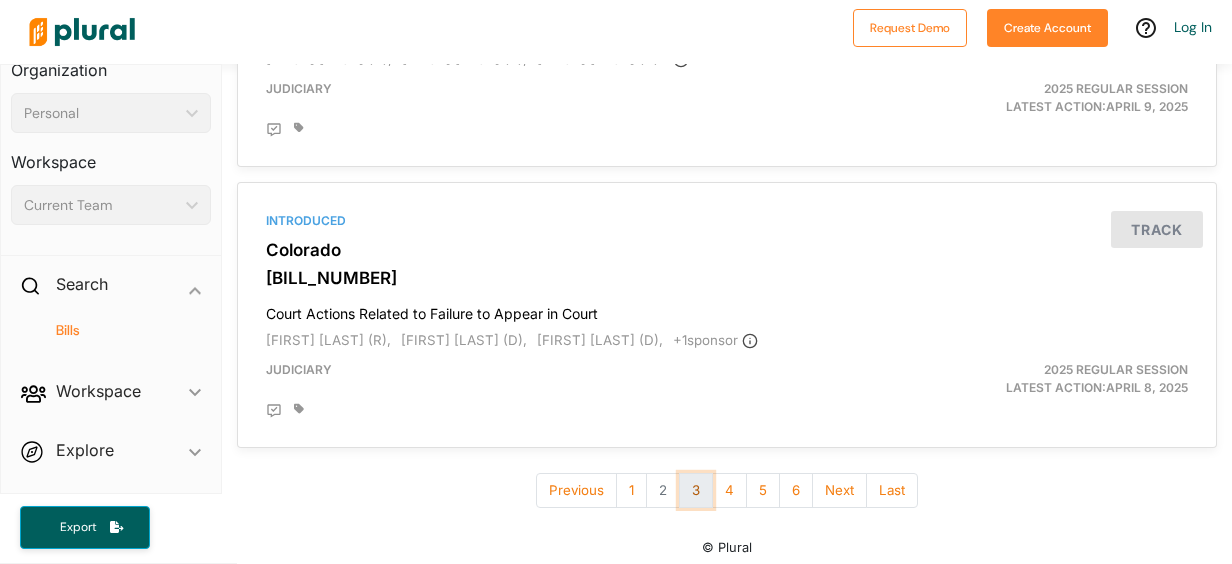 click on "3" at bounding box center (696, 490) 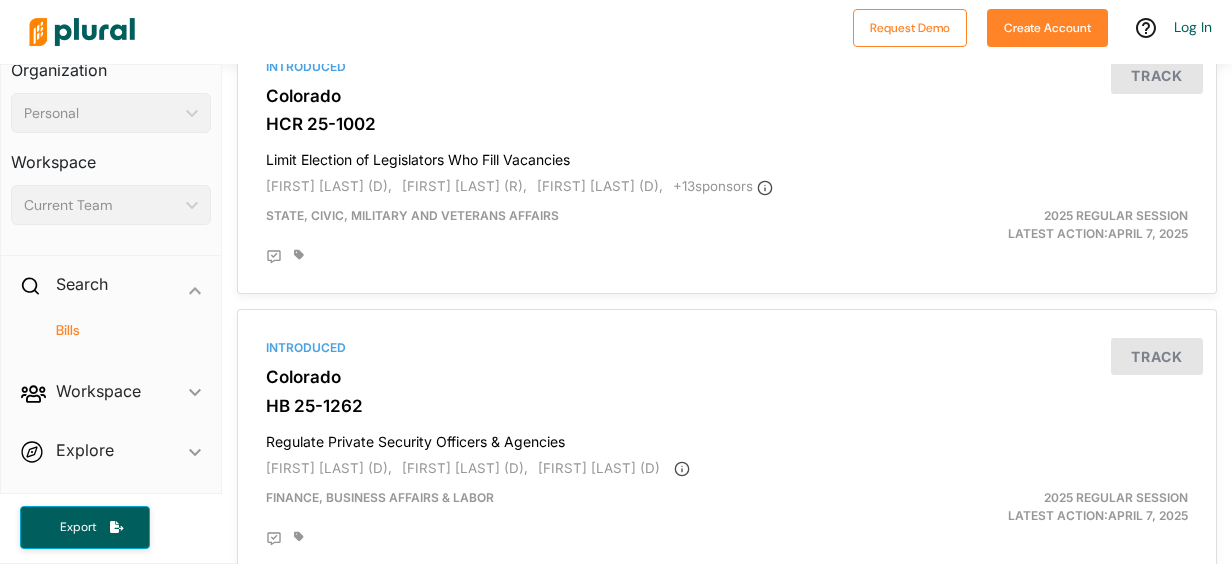 scroll, scrollTop: 500, scrollLeft: 0, axis: vertical 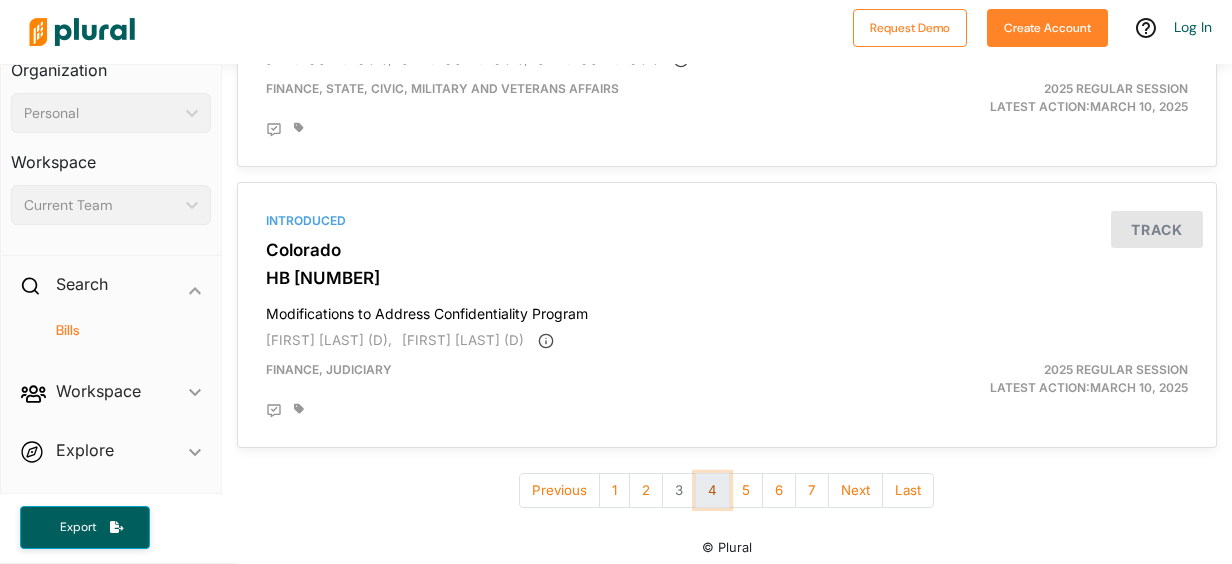 click on "4" at bounding box center [712, 490] 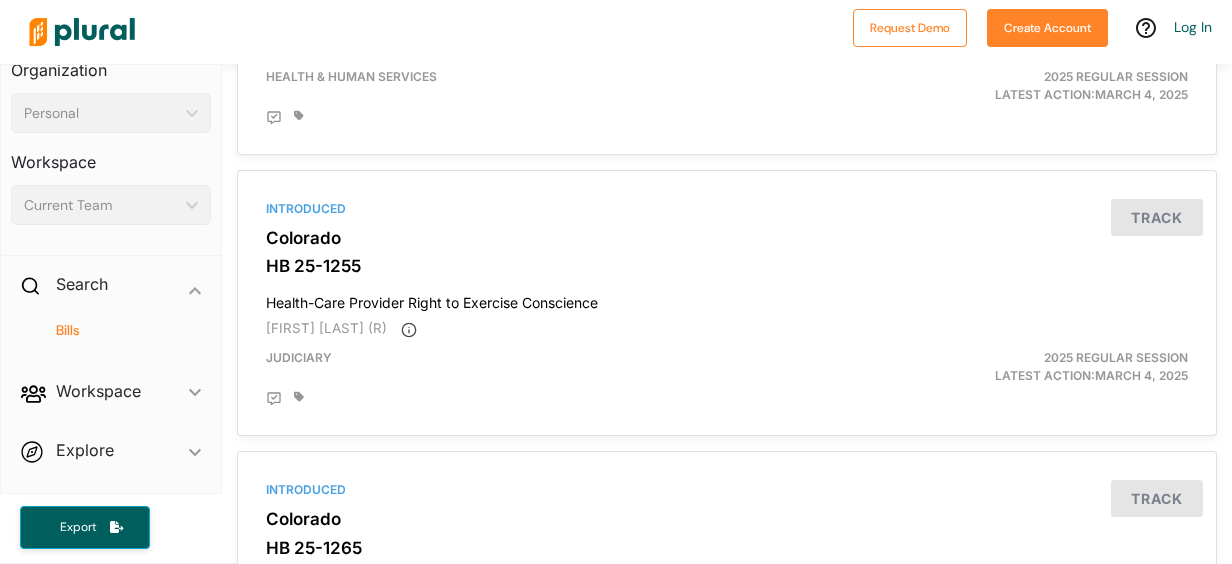scroll, scrollTop: 3431, scrollLeft: 0, axis: vertical 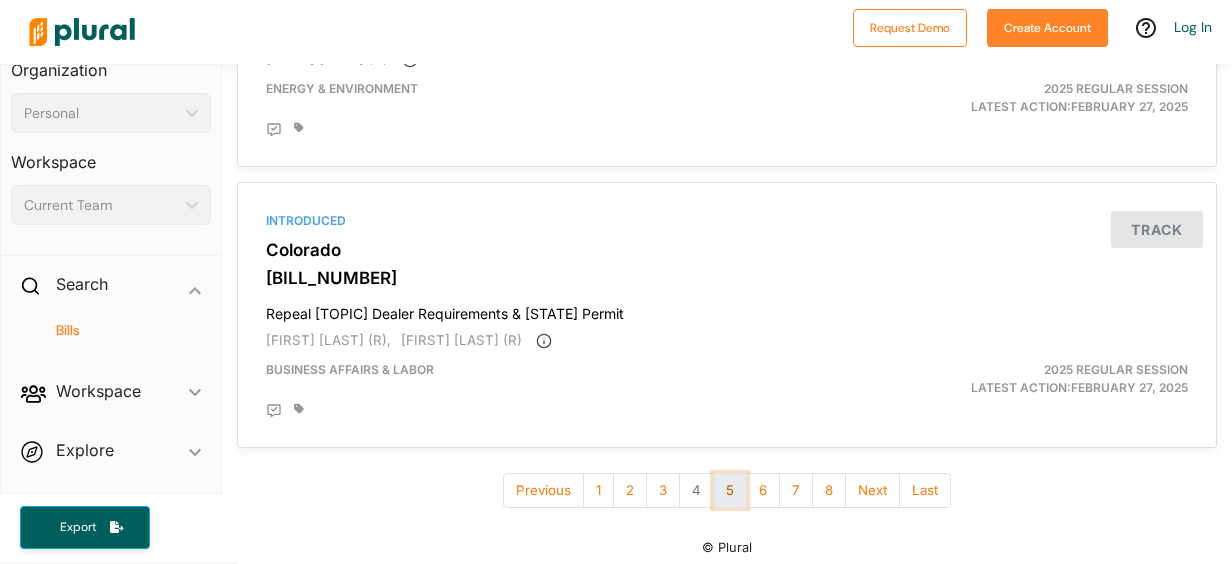 click on "5" at bounding box center (730, 490) 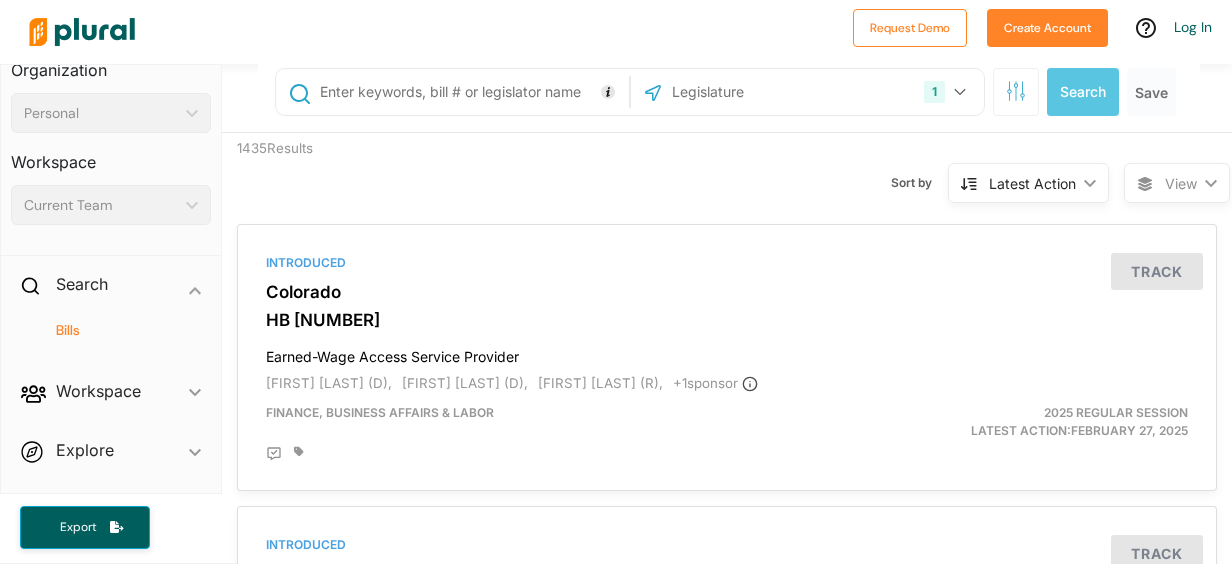 scroll, scrollTop: 0, scrollLeft: 0, axis: both 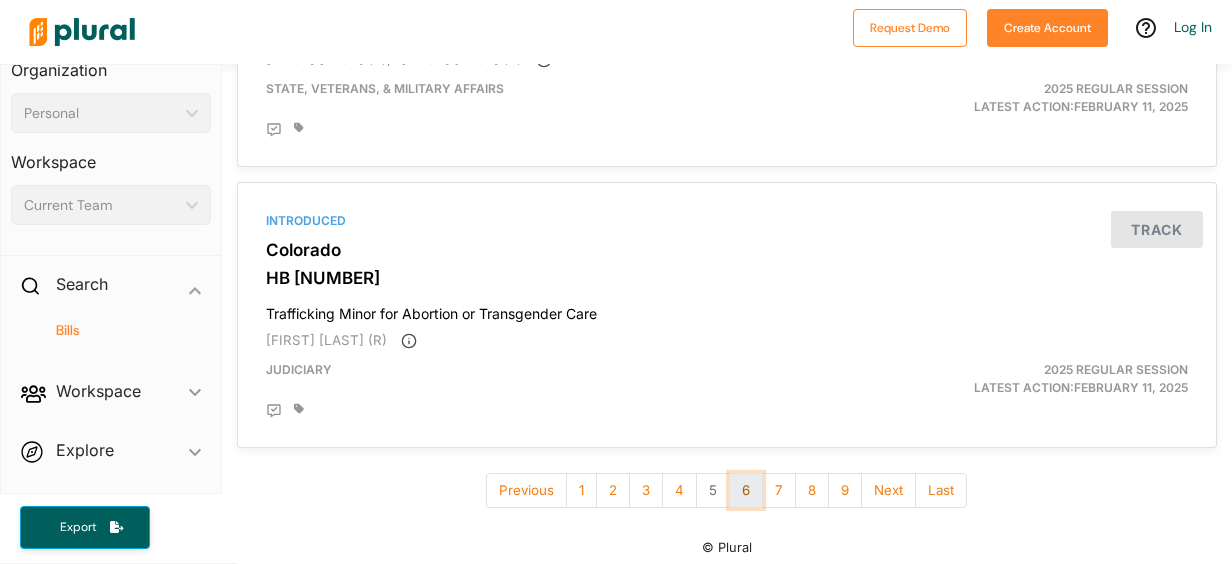 click on "6" at bounding box center (746, 490) 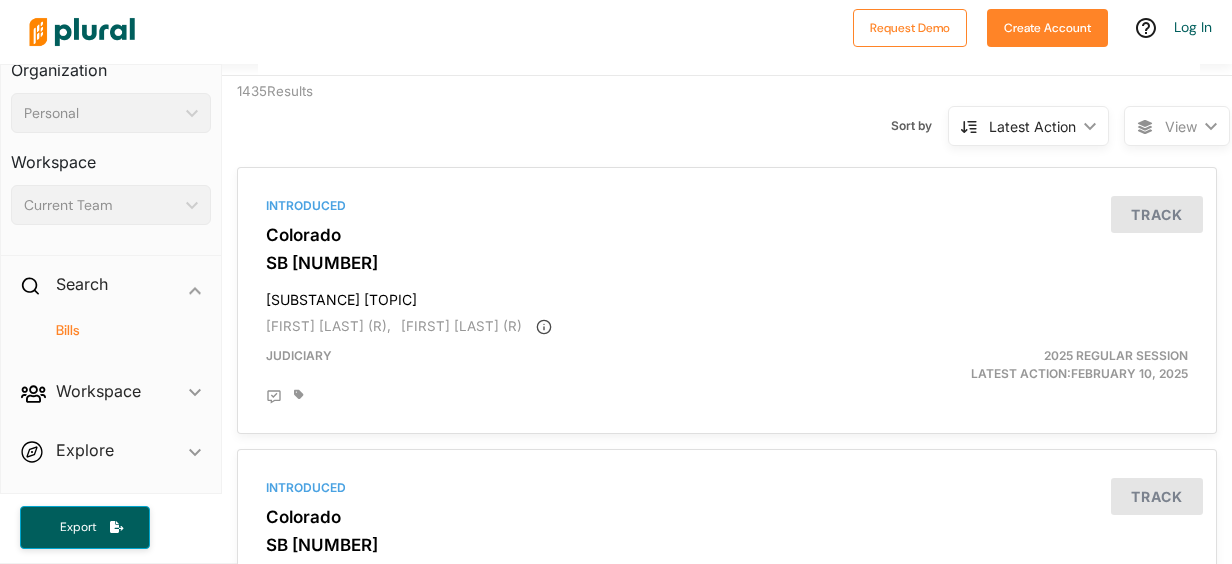 scroll, scrollTop: 0, scrollLeft: 0, axis: both 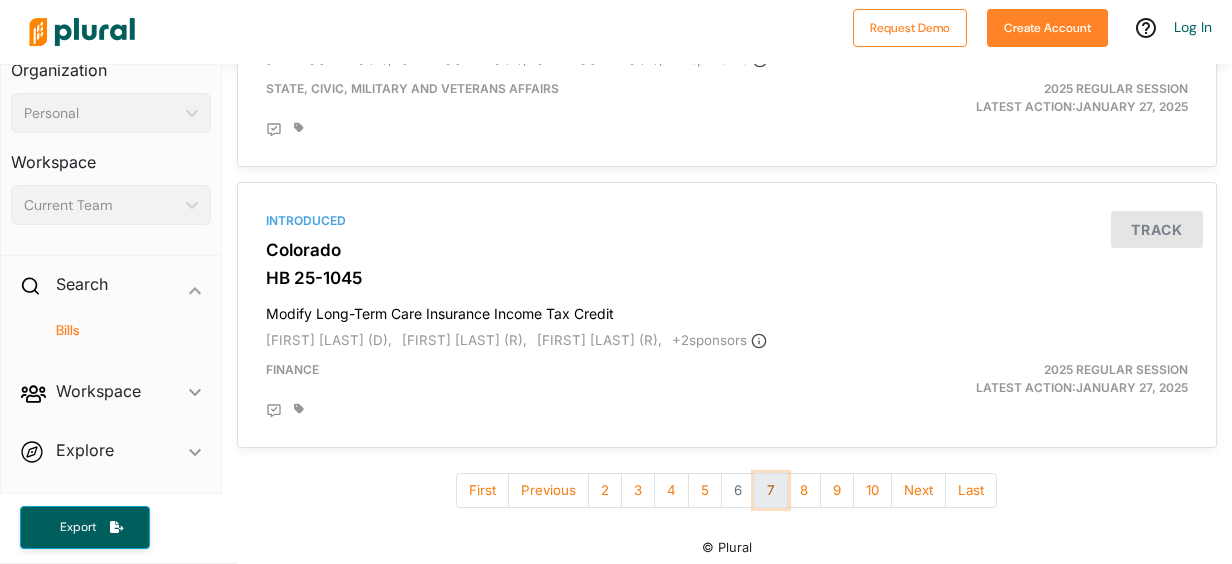 click on "7" at bounding box center [771, 490] 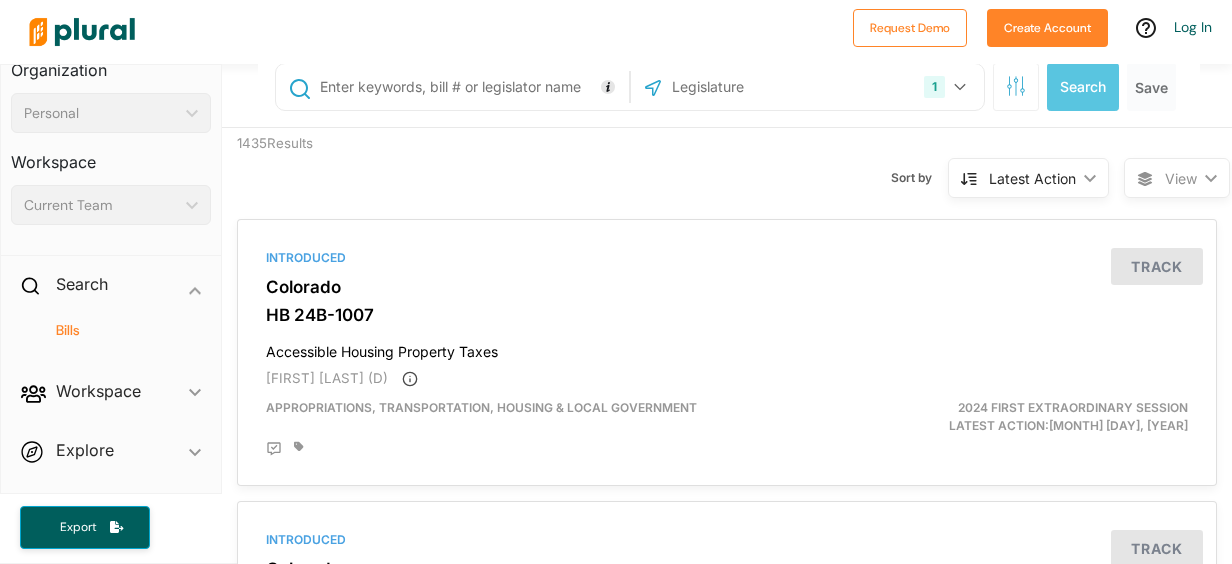 scroll, scrollTop: 0, scrollLeft: 0, axis: both 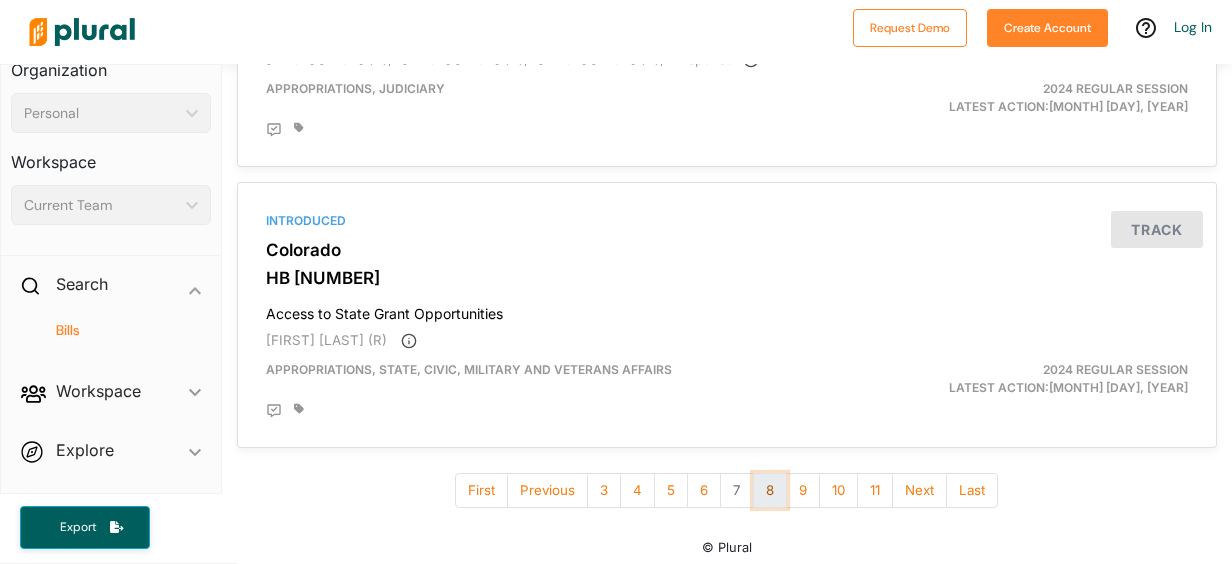 click on "8" at bounding box center [770, 490] 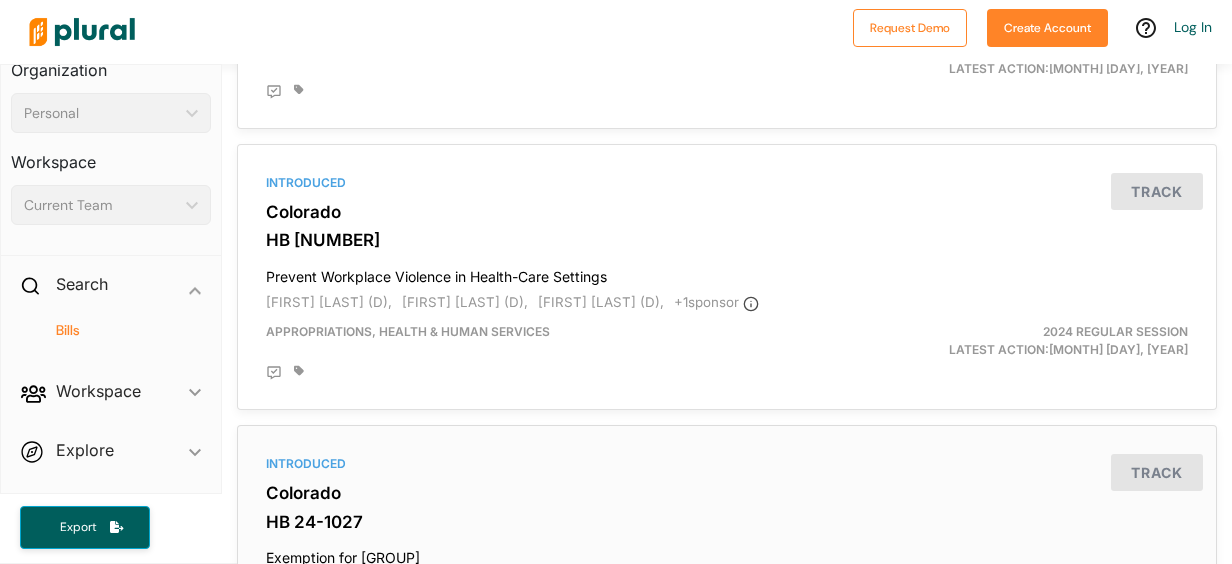 scroll, scrollTop: 5993, scrollLeft: 0, axis: vertical 